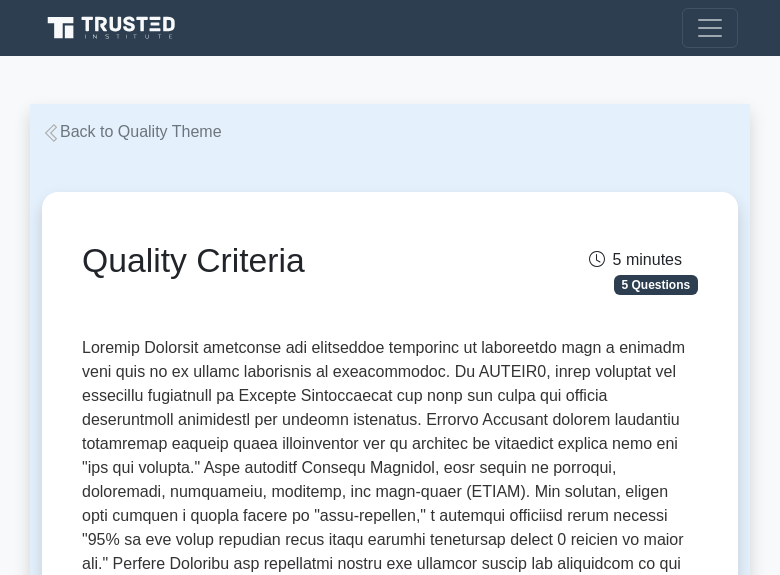 scroll, scrollTop: 2372, scrollLeft: 0, axis: vertical 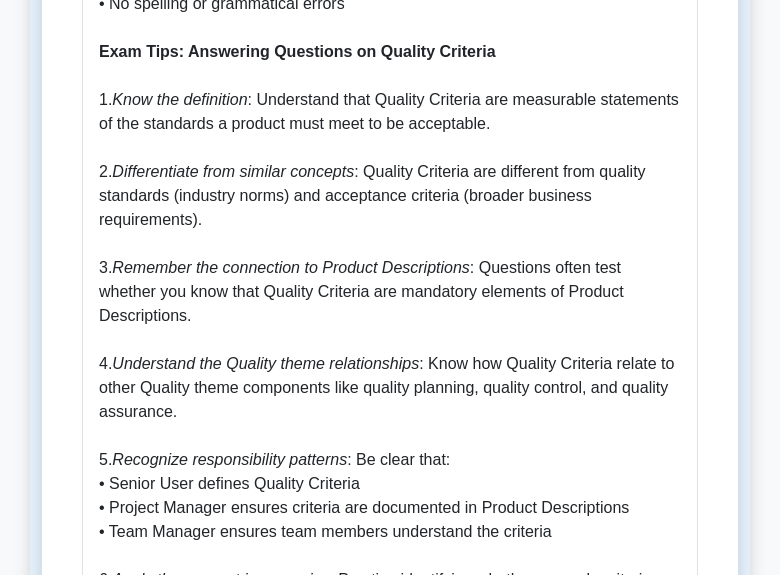 click on "Quality Criteria: What They Are and Why They Matter Quality Criteria are specific descriptions of the attributes that a product must have to meet stakeholder expectations and be fit for purpose. In PRINCE2, they form a critical component of the Quality Management approach by providing clear, measurable standards against which products can be verified. Why Quality Criteria Are Important Quality Criteria serve several essential functions in PRINCE2: • They provide objective benchmarks for determining whether a product meets requirements • They enable clear communication about expected quality among stakeholders • They help prevent scope creep by clearly defining what "good enough" means • They form the basis for testing and quality control activities • They reduce the risk of delivering unsuitable products that fail to meet user needs How Quality Criteria Work in PRINCE2 Within the PRINCE2 framework, Quality Criteria function as follows: 1.  Definition during planning 2.  3.  Basis for quality methods" at bounding box center [390, -344] 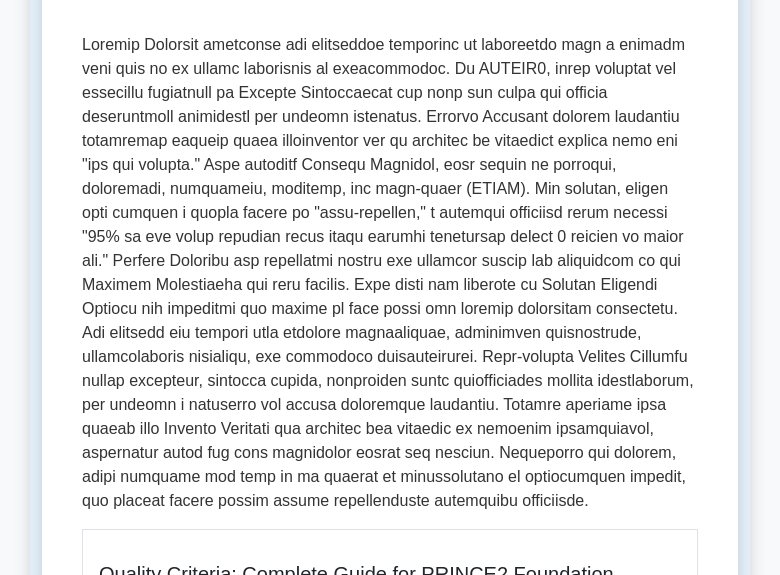 scroll, scrollTop: 0, scrollLeft: 0, axis: both 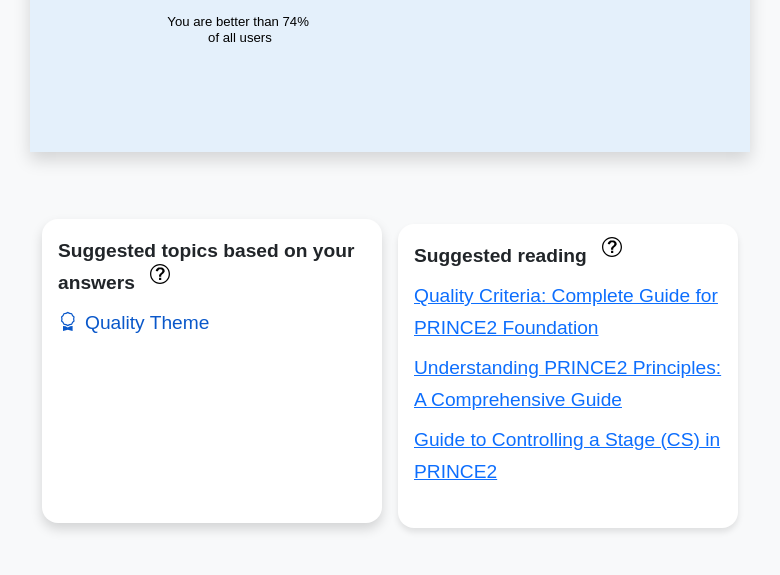 click on "Quality Theme" at bounding box center [133, 322] 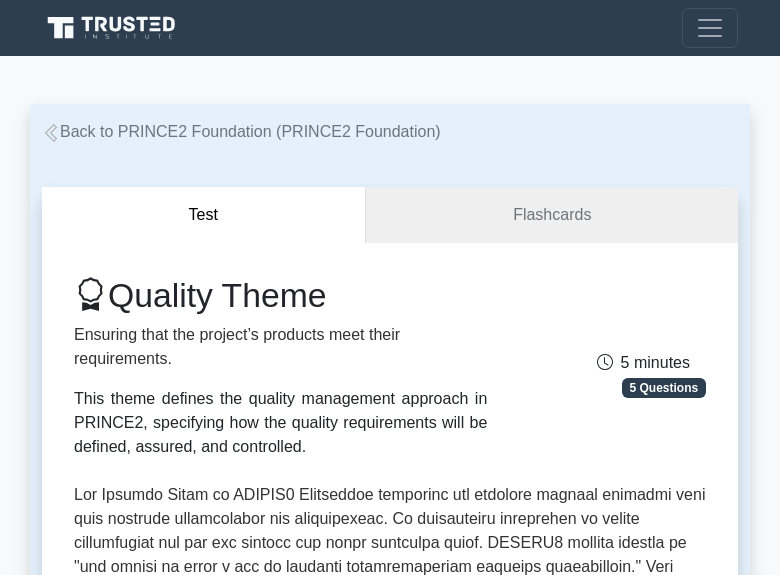 scroll, scrollTop: 0, scrollLeft: 0, axis: both 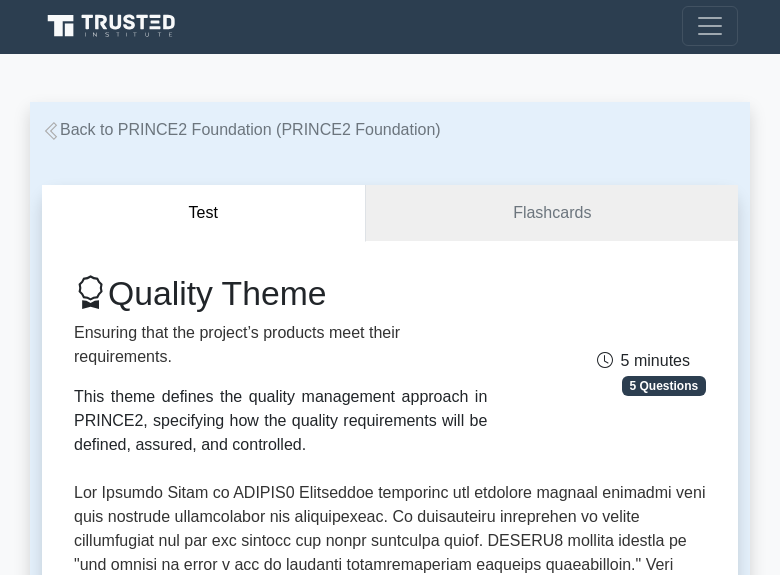 click on "Quality Theme
Ensuring that the project’s products meet their requirements.
This theme defines the quality management approach in PRINCE2, specifying how the quality requirements will be defined, assured, and controlled.
5 minutes
5 Questions
Concepts covered:  Product Descriptions ,  Quality Control ,  Quality Assurance ,  ,  ," at bounding box center (390, 792) 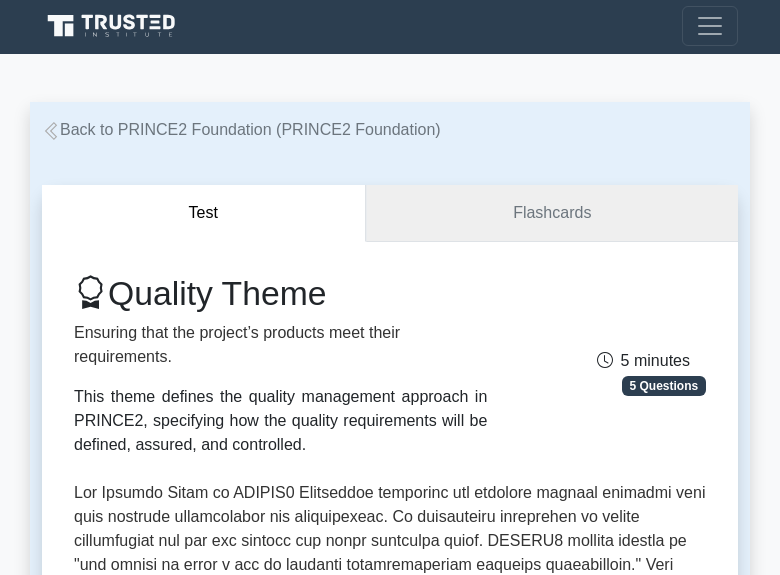 click on "Flashcards" at bounding box center [552, 213] 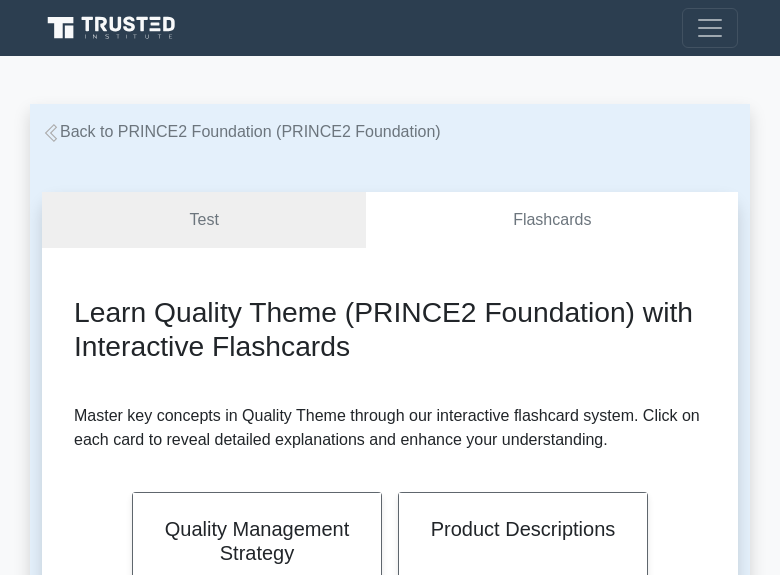 scroll, scrollTop: 278, scrollLeft: 0, axis: vertical 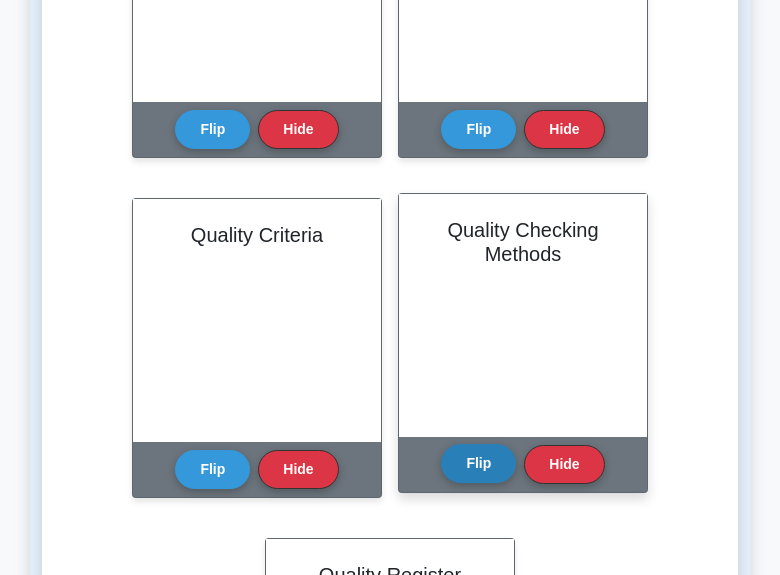 click on "Flip" at bounding box center [478, 463] 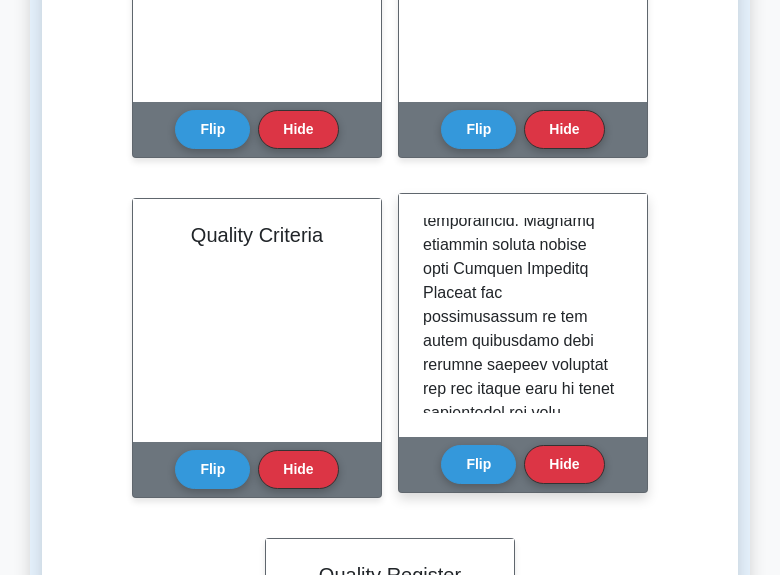 scroll, scrollTop: 1621, scrollLeft: 0, axis: vertical 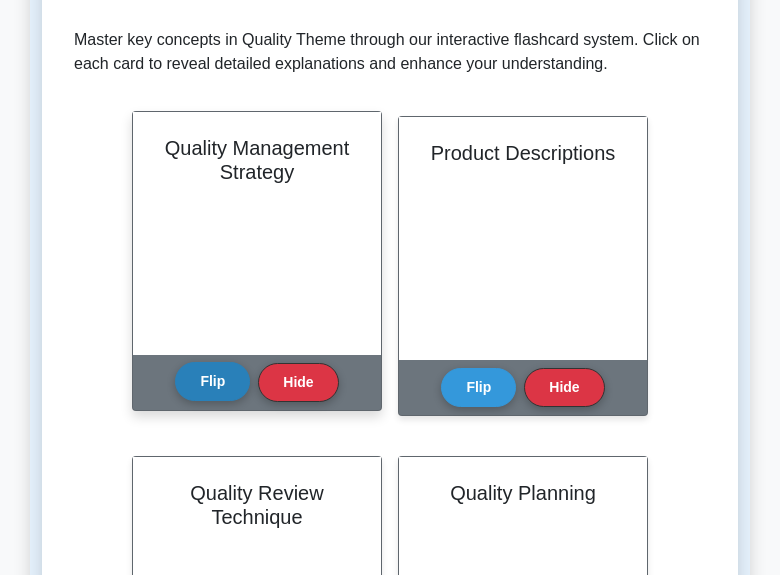 click on "Flip" at bounding box center (212, 381) 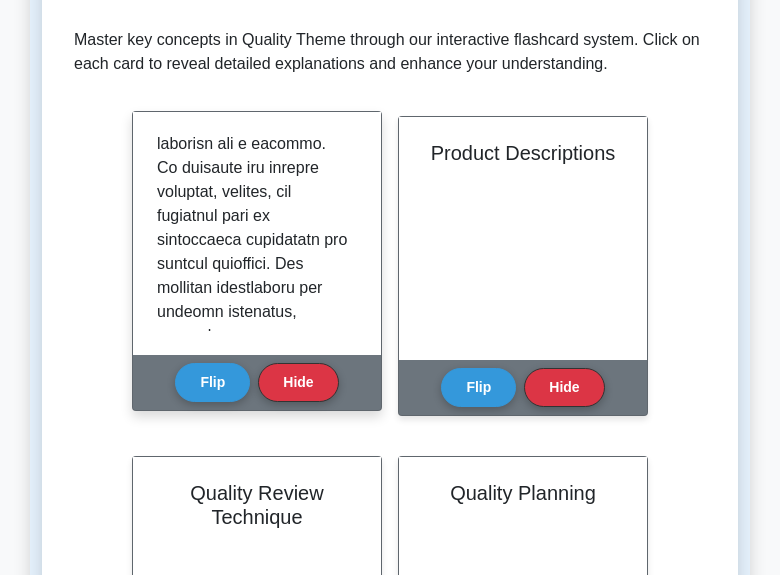 scroll, scrollTop: 0, scrollLeft: 0, axis: both 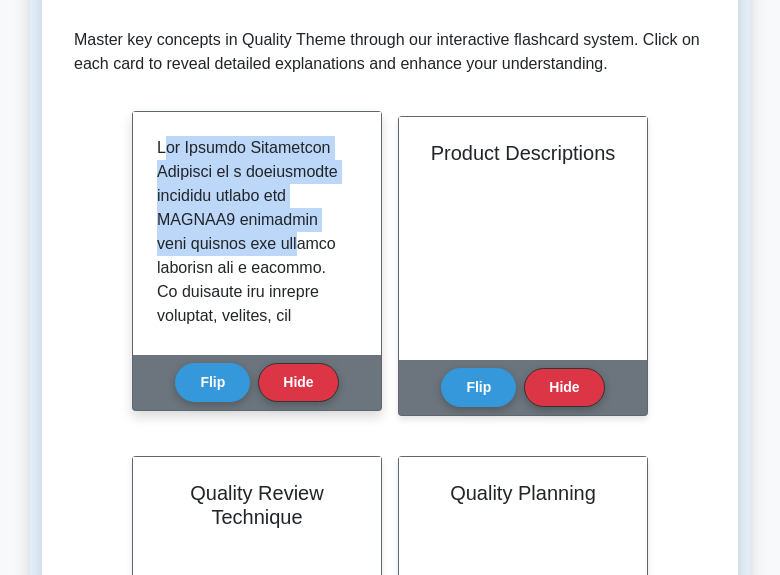 drag, startPoint x: 164, startPoint y: 147, endPoint x: 266, endPoint y: 246, distance: 142.14429 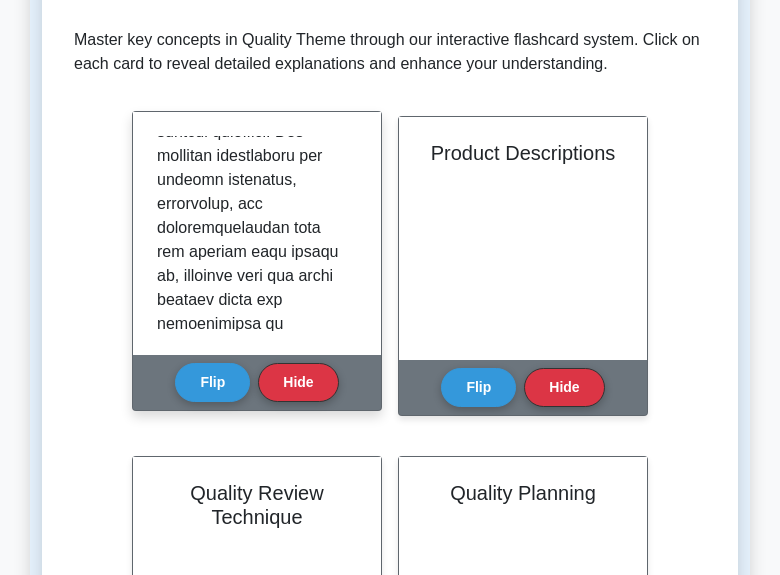 scroll, scrollTop: 261, scrollLeft: 0, axis: vertical 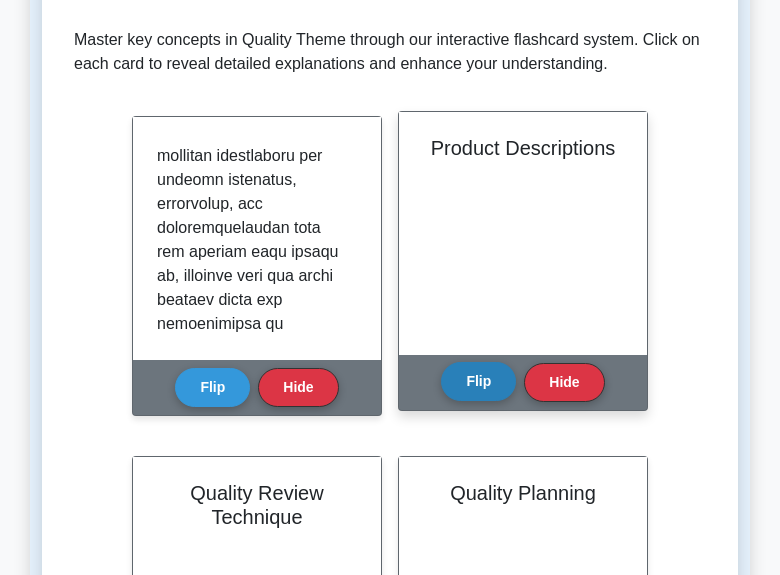 click on "Flip" at bounding box center (478, 381) 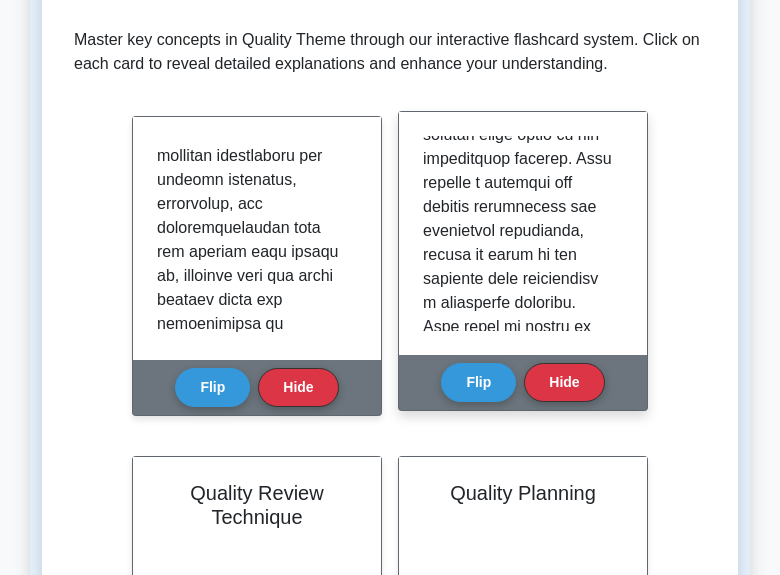 scroll, scrollTop: 1669, scrollLeft: 0, axis: vertical 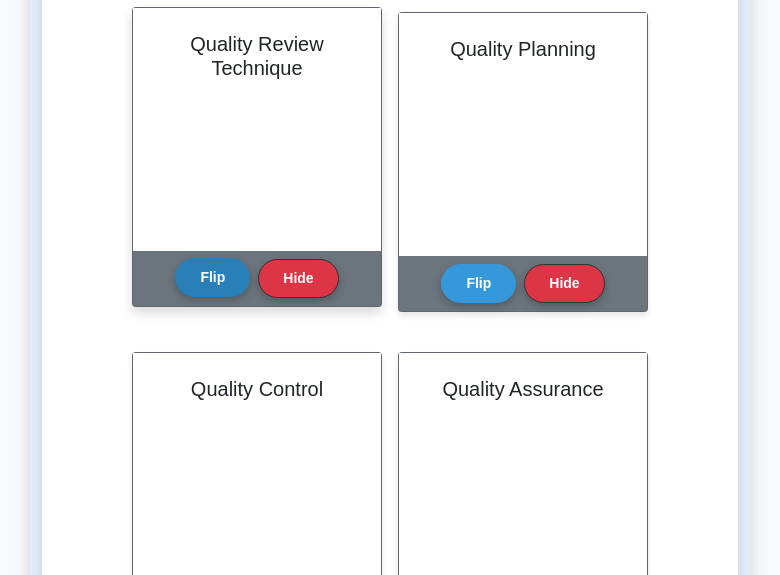 click on "Flip
Hide" at bounding box center [256, 278] 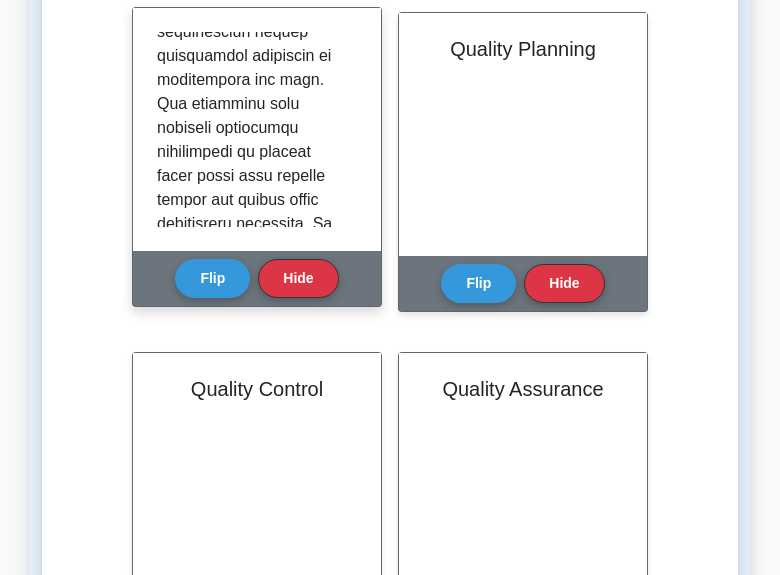 scroll, scrollTop: 1765, scrollLeft: 0, axis: vertical 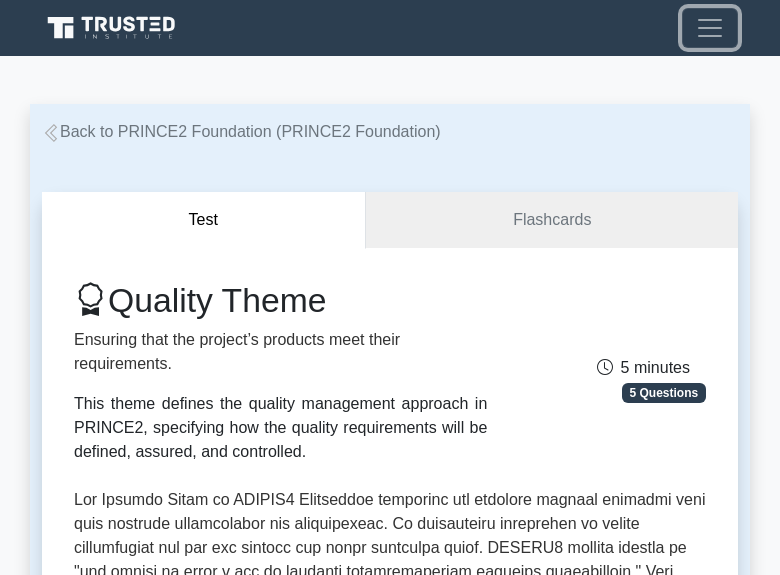 click at bounding box center (710, 28) 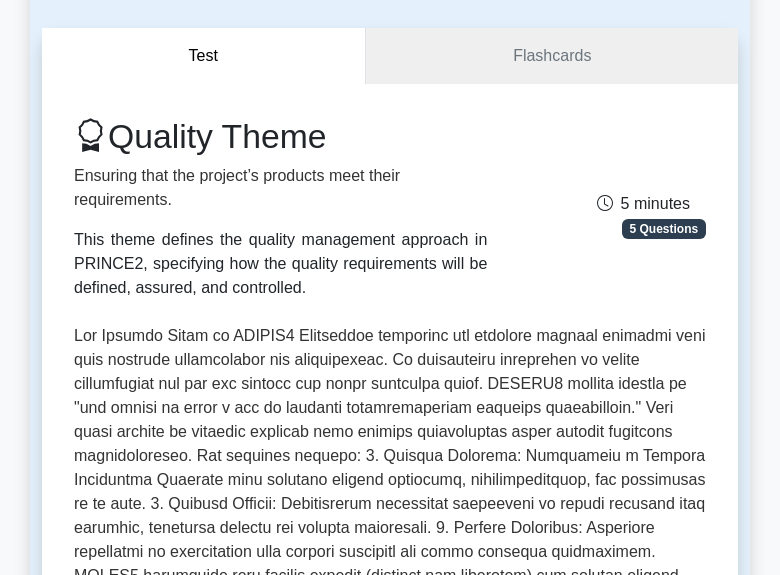 scroll, scrollTop: 0, scrollLeft: 0, axis: both 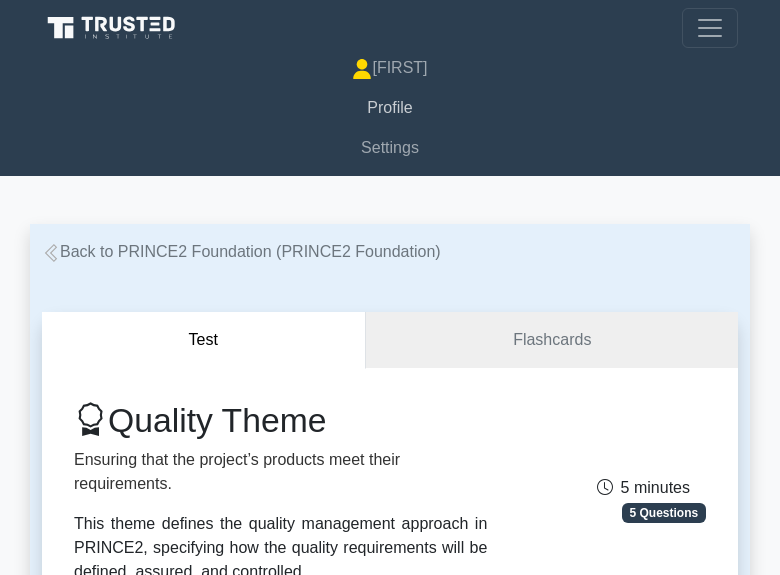 click on "Profile" at bounding box center (390, 108) 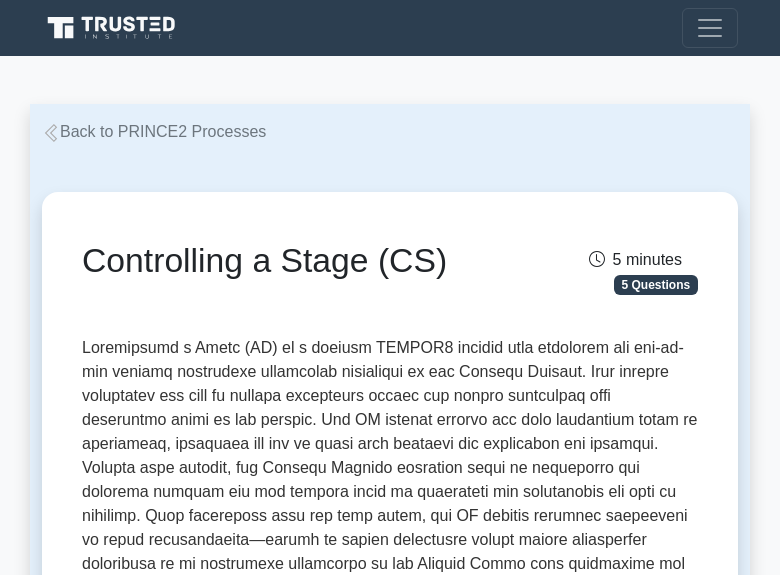 scroll, scrollTop: 1535, scrollLeft: 0, axis: vertical 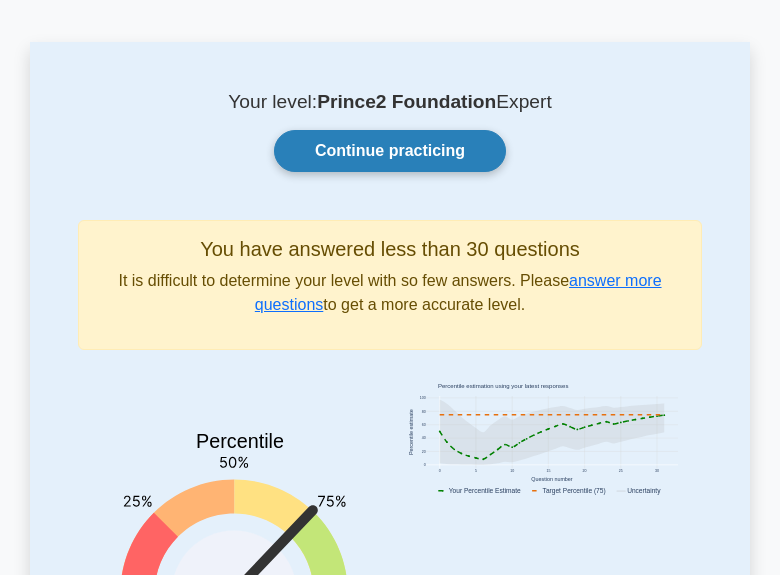 click on "Continue practicing" at bounding box center [390, 151] 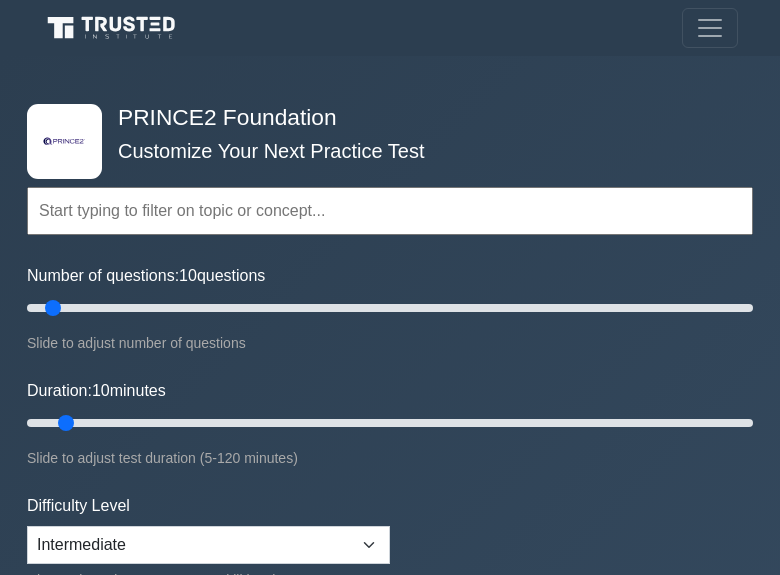 scroll, scrollTop: 0, scrollLeft: 0, axis: both 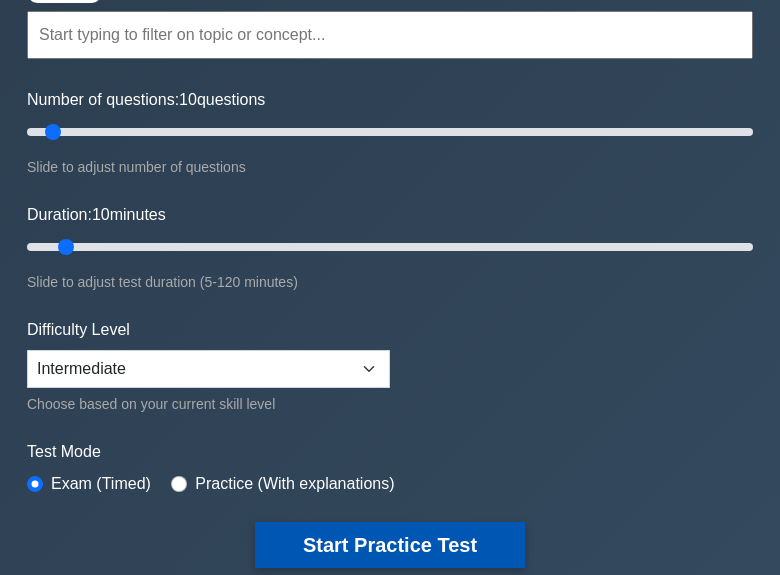 click on "Start Practice Test" at bounding box center (390, 545) 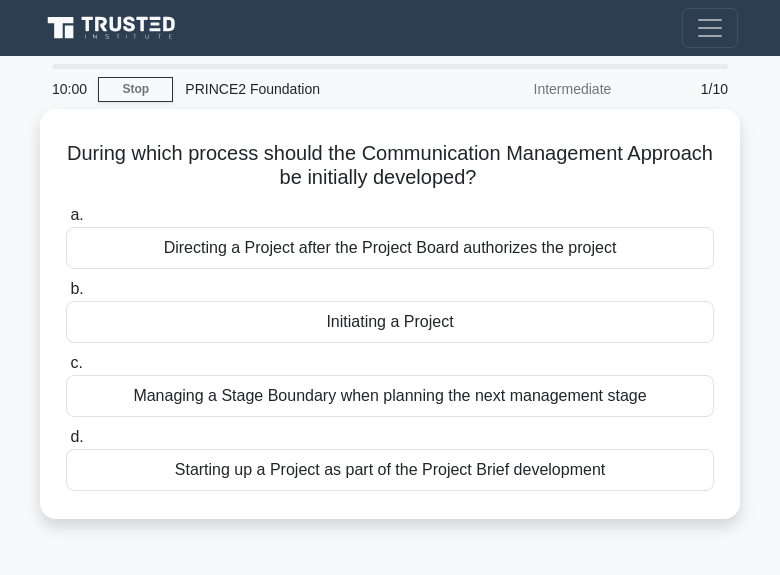 scroll, scrollTop: 0, scrollLeft: 0, axis: both 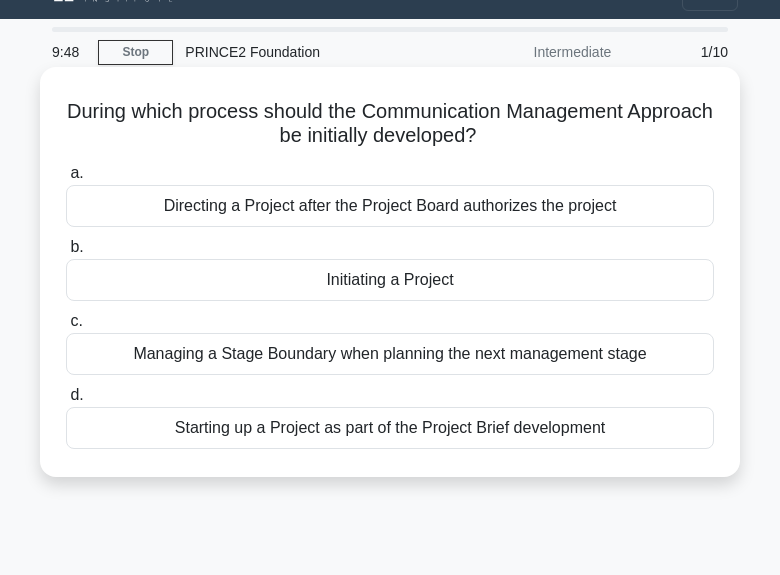click on "Initiating a Project" at bounding box center [390, 280] 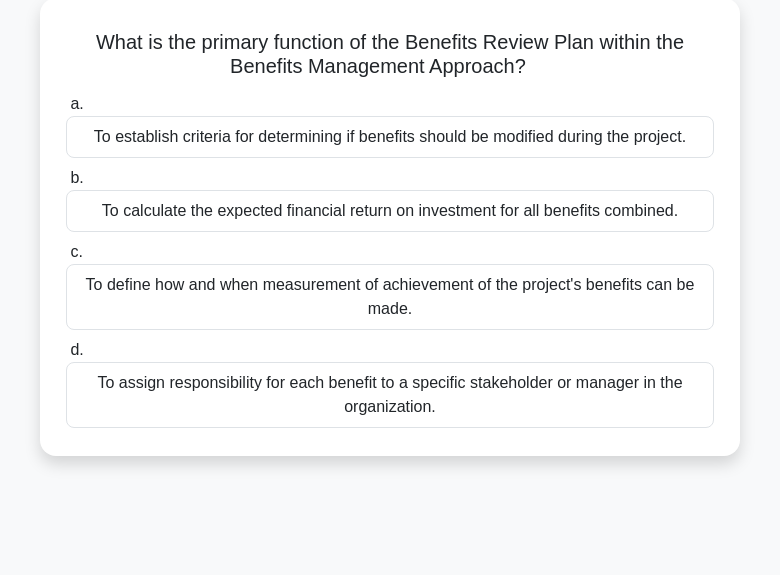 scroll, scrollTop: 107, scrollLeft: 0, axis: vertical 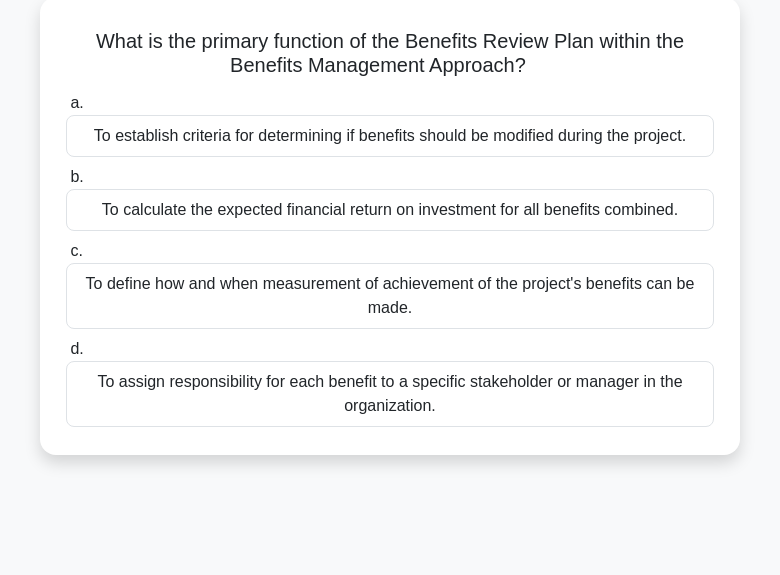 click on "To establish criteria for determining if benefits should be modified during the project." at bounding box center (390, 136) 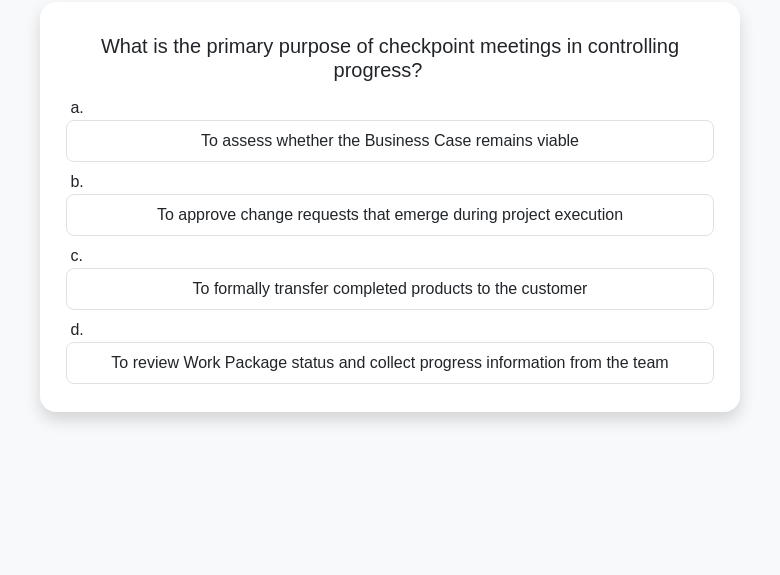 scroll, scrollTop: 0, scrollLeft: 0, axis: both 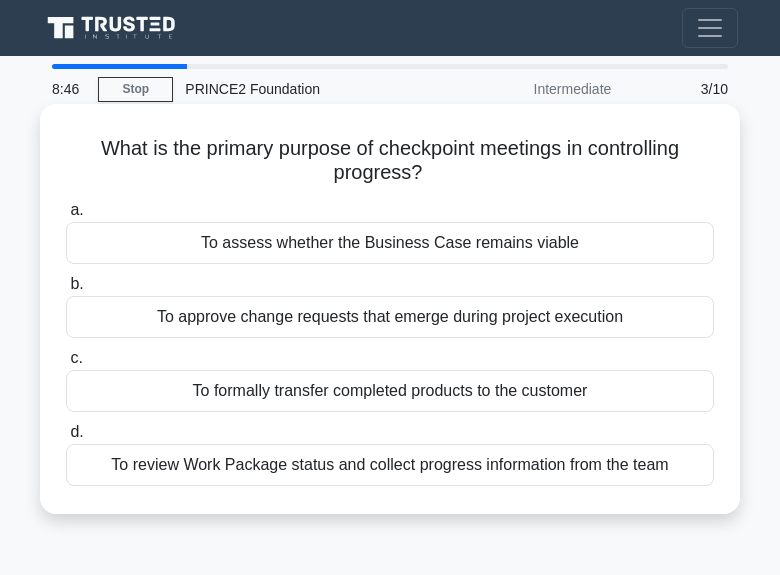 click on "To review Work Package status and collect progress information from the team" at bounding box center [390, 465] 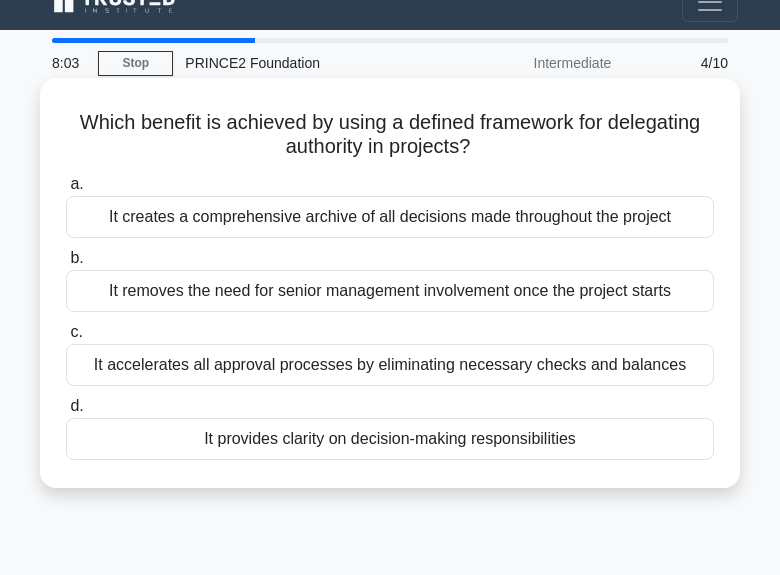 scroll, scrollTop: 28, scrollLeft: 0, axis: vertical 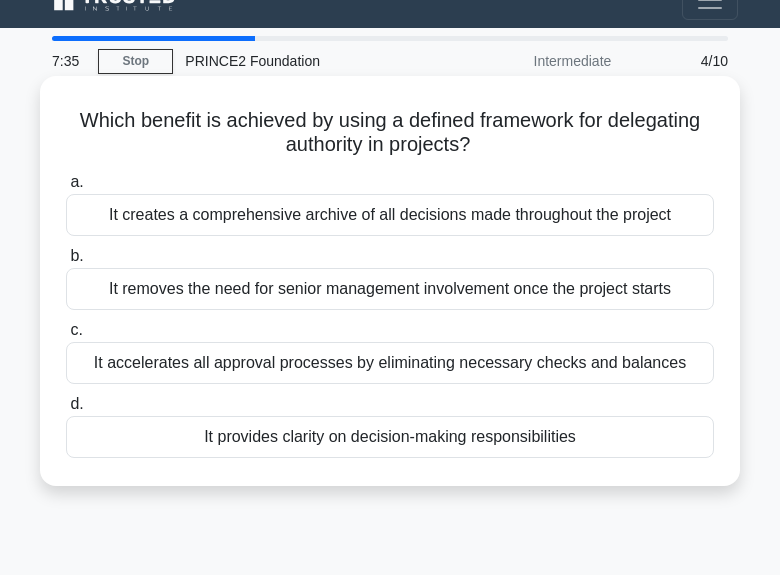 click on "It provides clarity on decision-making responsibilities" at bounding box center [390, 437] 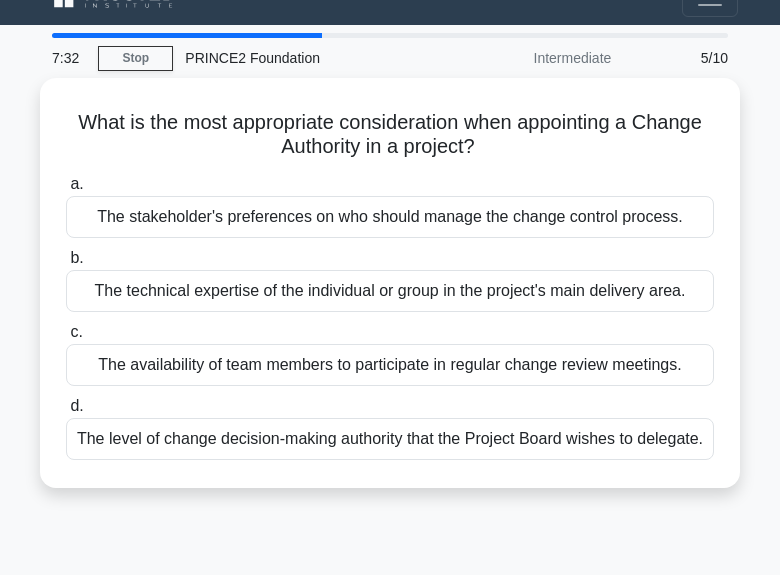 scroll, scrollTop: 39, scrollLeft: 0, axis: vertical 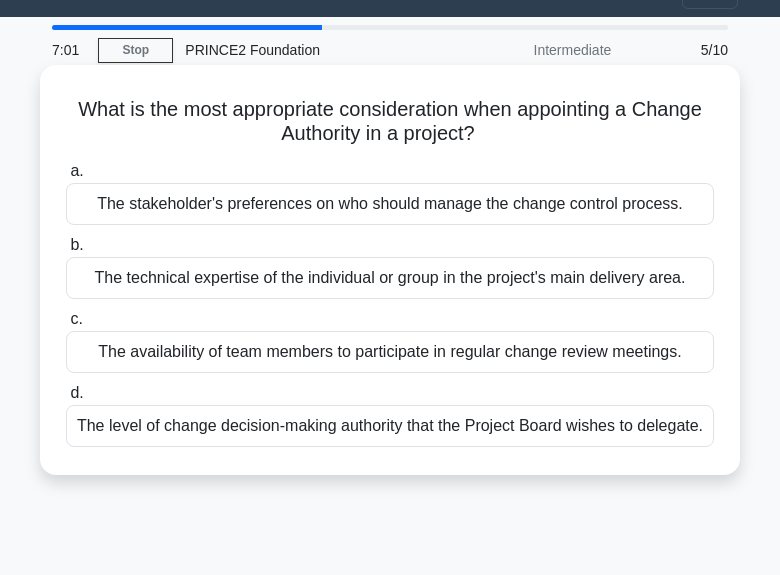 click on "The level of change decision-making authority that the Project Board wishes to delegate." at bounding box center (390, 426) 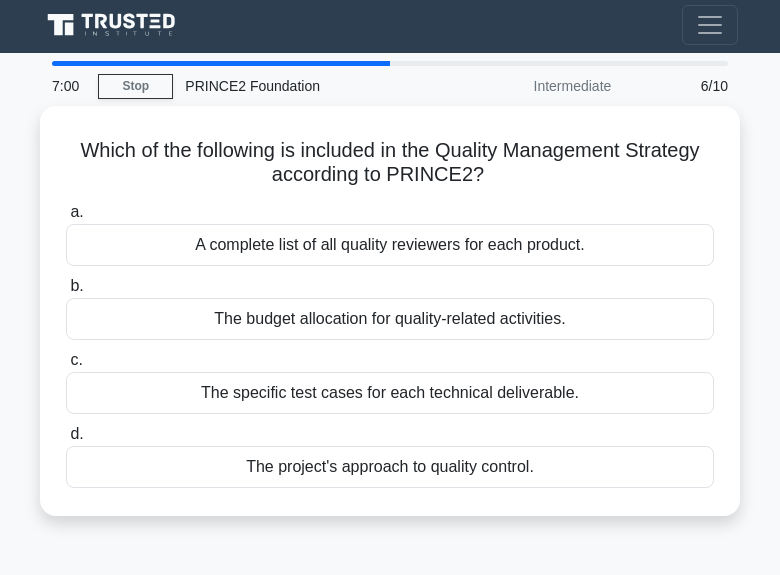 scroll, scrollTop: 0, scrollLeft: 0, axis: both 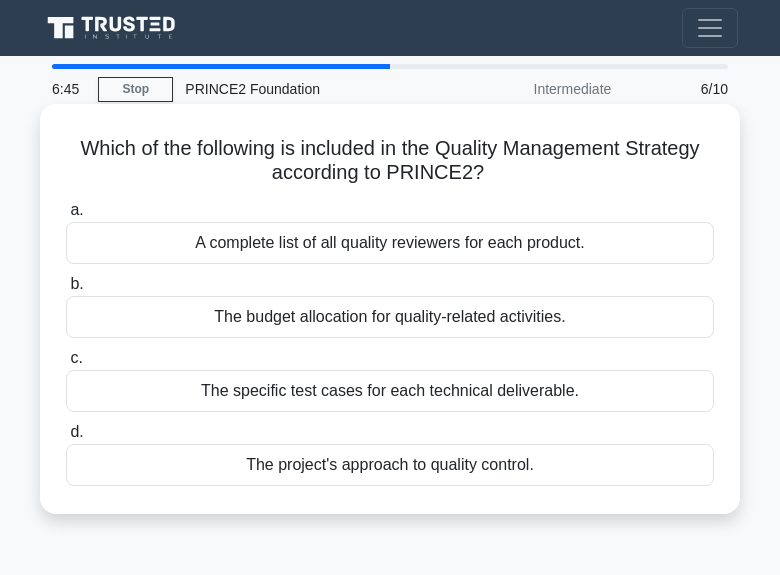 click on "The project's approach to quality control." at bounding box center [390, 465] 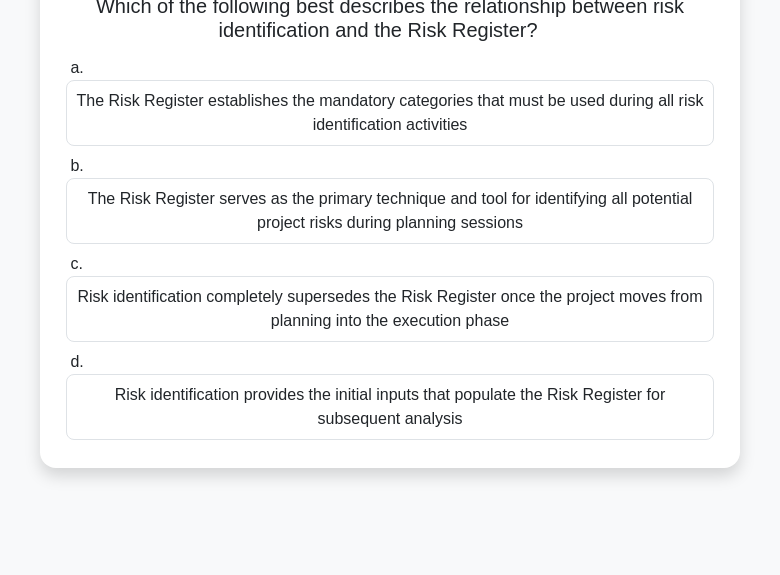 scroll, scrollTop: 144, scrollLeft: 0, axis: vertical 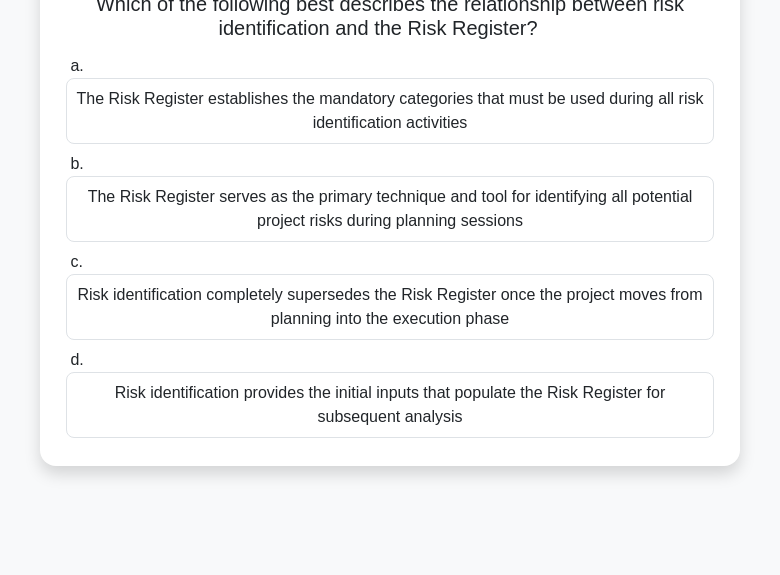 click on "Risk identification provides the initial inputs that populate the Risk Register for subsequent analysis" at bounding box center (390, 405) 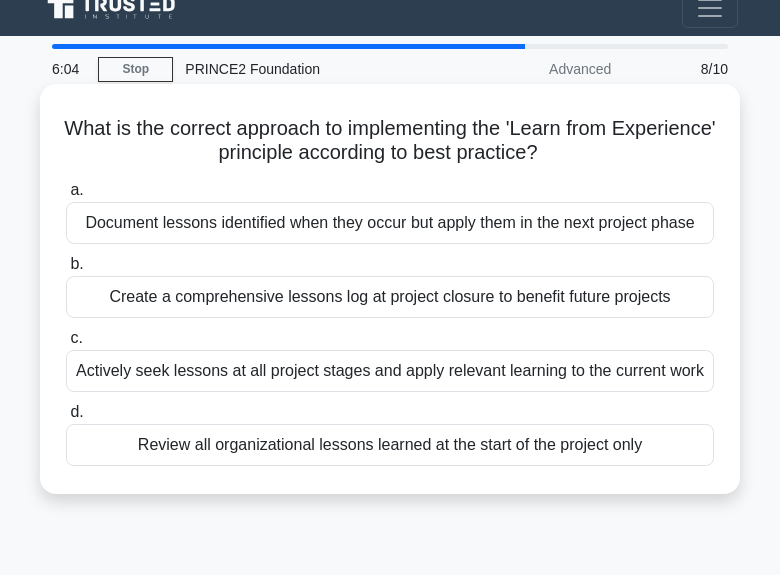 scroll, scrollTop: 17, scrollLeft: 0, axis: vertical 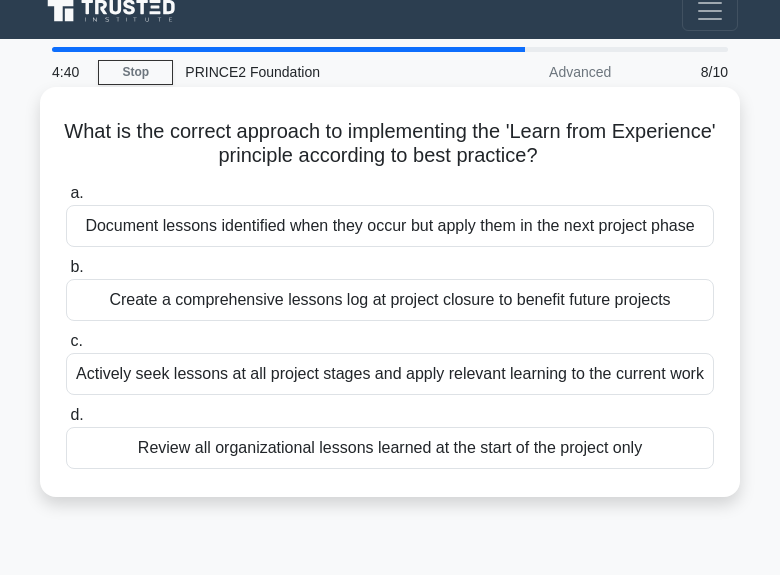 click on "Actively seek lessons at all project stages and apply relevant learning to the current work" at bounding box center (390, 374) 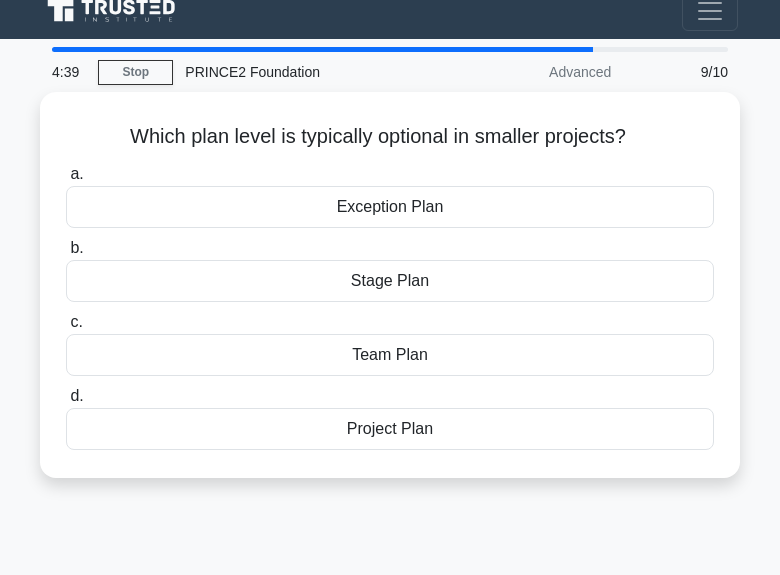 scroll, scrollTop: 0, scrollLeft: 0, axis: both 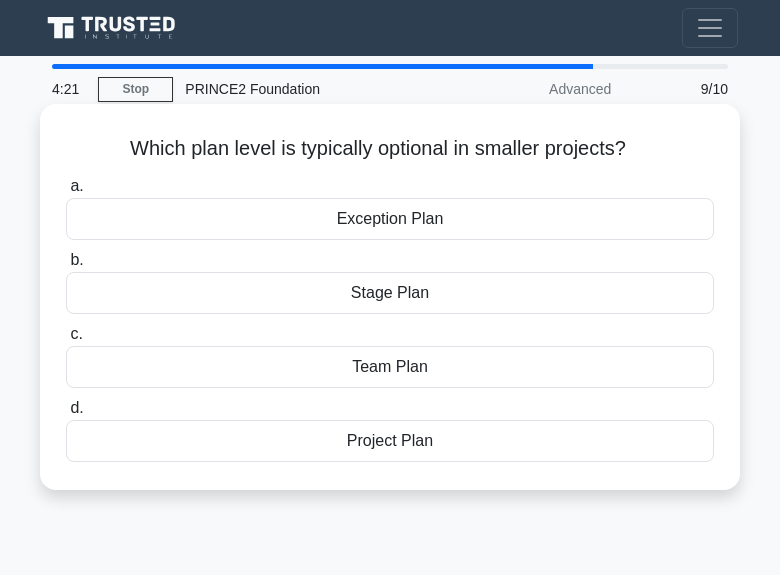 click on "Stage Plan" at bounding box center [390, 293] 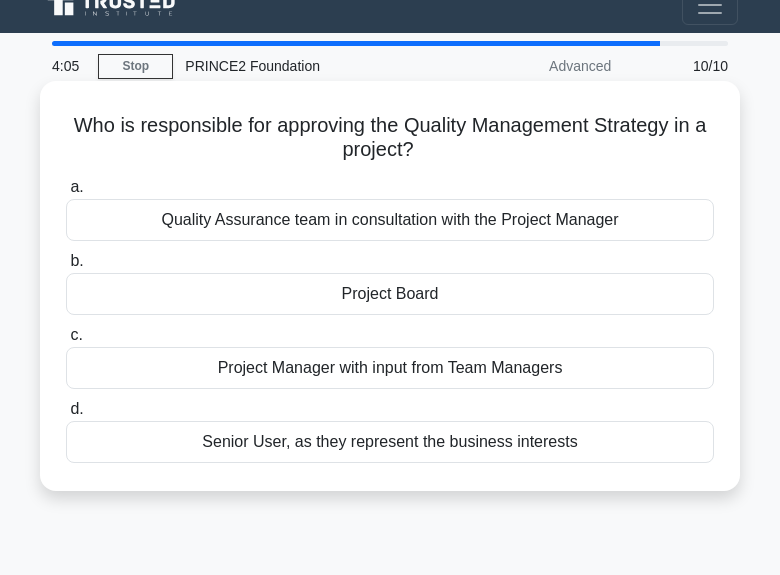 scroll, scrollTop: 27, scrollLeft: 0, axis: vertical 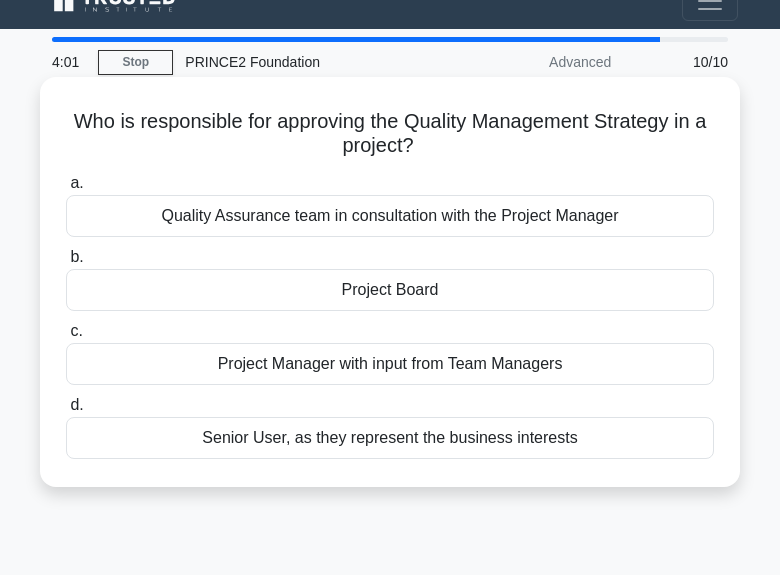 click on "Project Board" at bounding box center [390, 290] 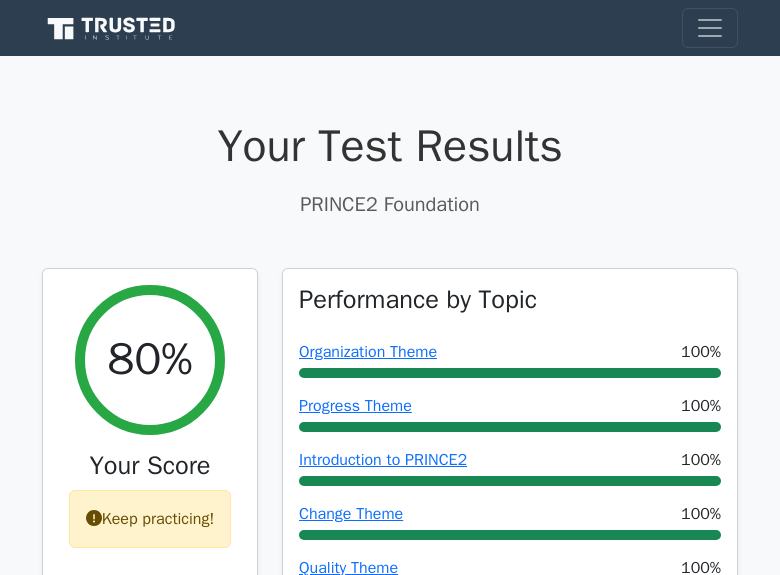 scroll, scrollTop: 0, scrollLeft: 0, axis: both 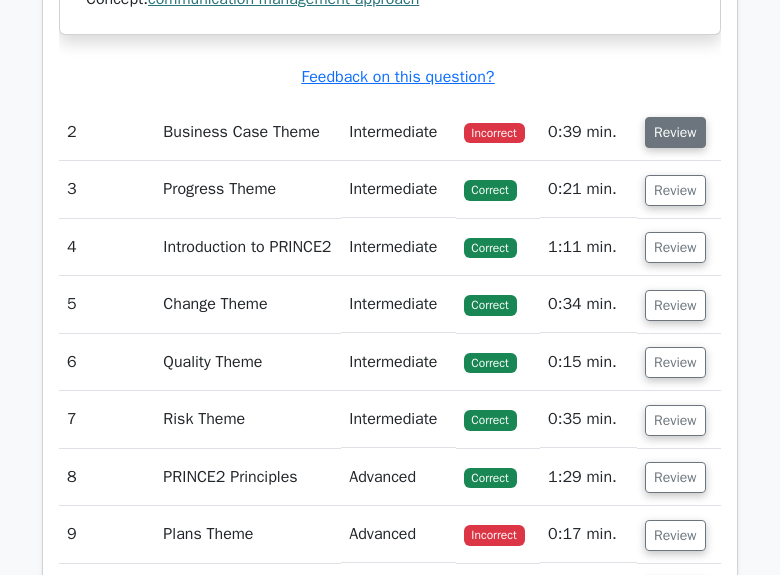 click on "Review" at bounding box center (675, 132) 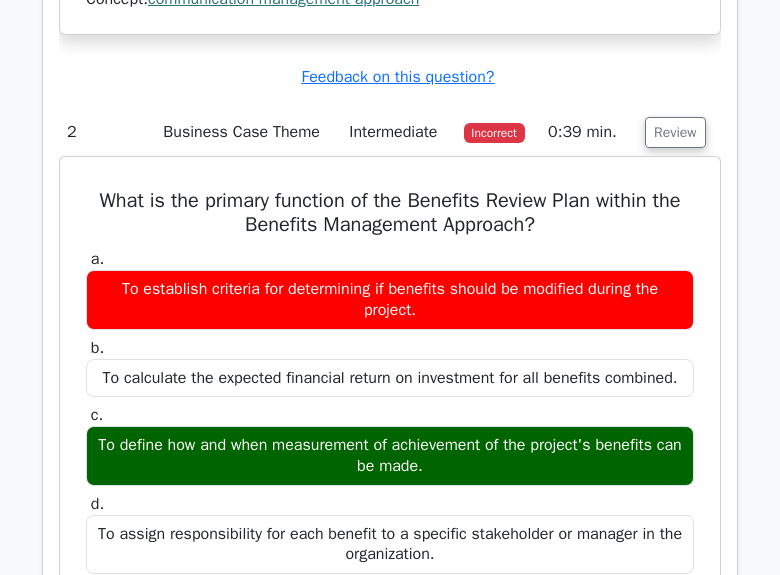 click on "What is the primary function of the Benefits Review Plan within the Benefits Management Approach?" at bounding box center [390, 213] 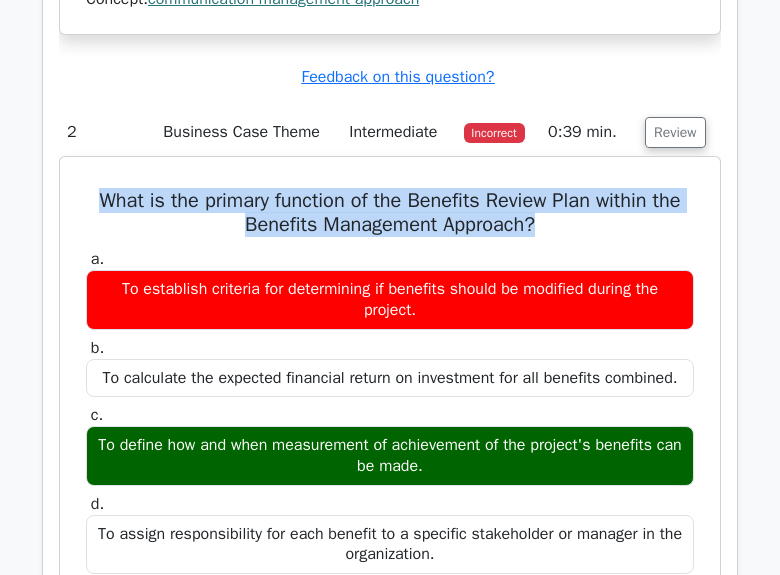 drag, startPoint x: 99, startPoint y: 246, endPoint x: 615, endPoint y: 280, distance: 517.11896 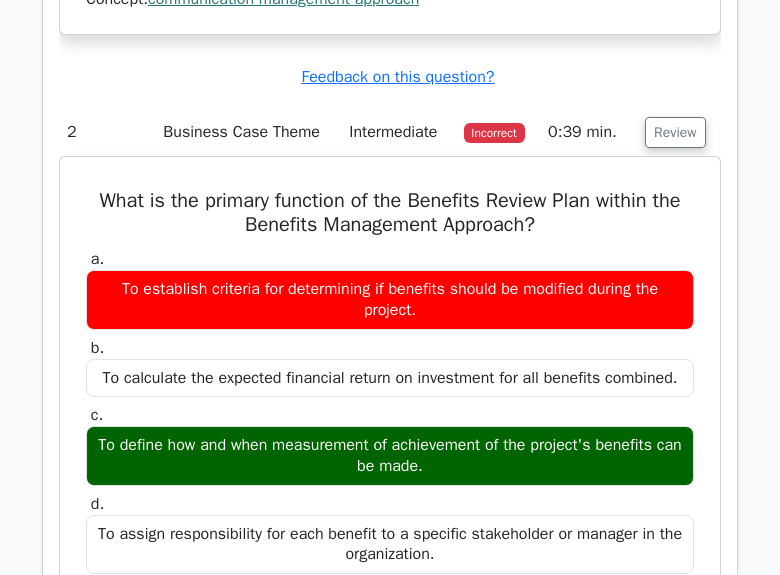 click on "a.
To establish criteria for determining if benefits should be modified during the project.
b.
To calculate the expected financial return on investment for all benefits combined.
c. d." at bounding box center [390, 411] 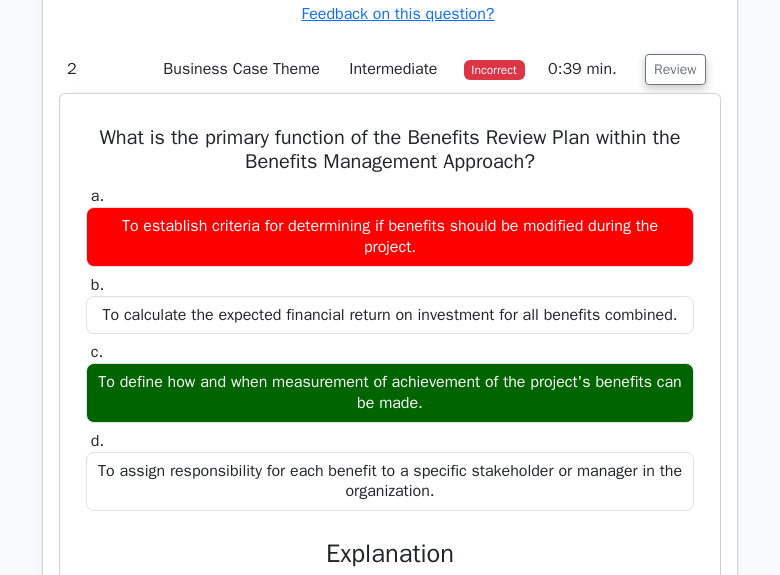 scroll, scrollTop: 2275, scrollLeft: 0, axis: vertical 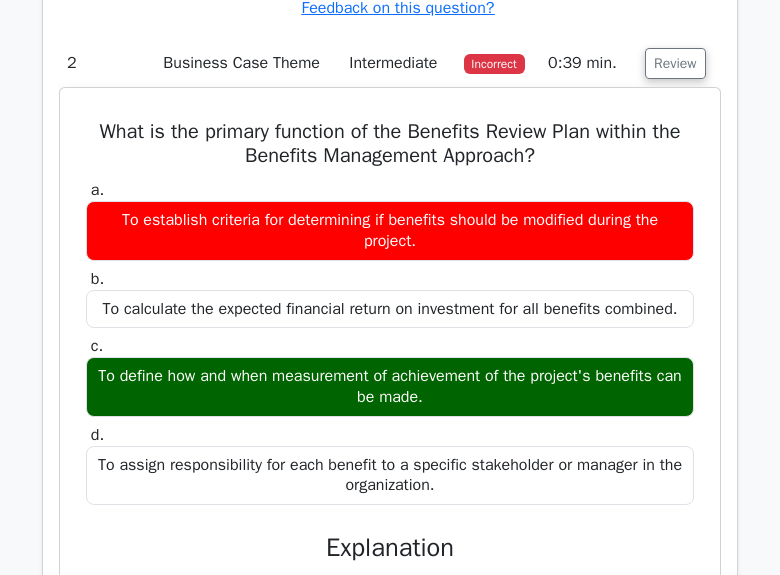 drag, startPoint x: 105, startPoint y: 415, endPoint x: 430, endPoint y: 453, distance: 327.214 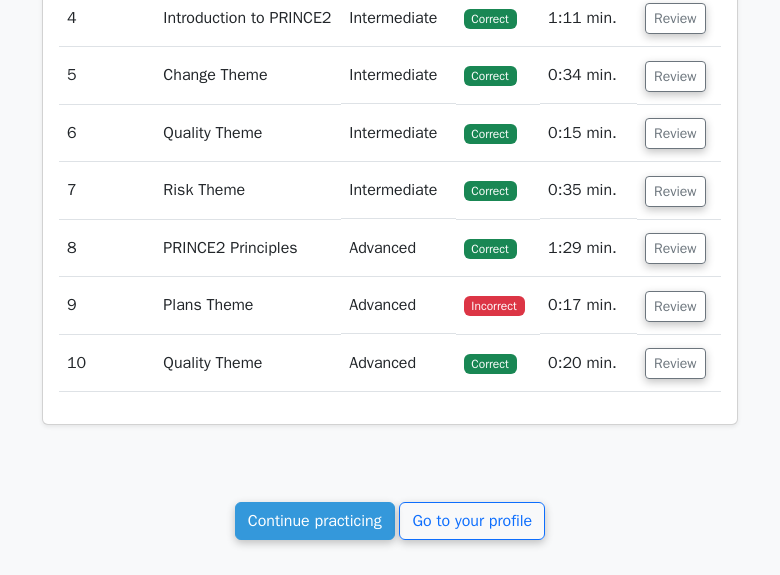 scroll, scrollTop: 3467, scrollLeft: 0, axis: vertical 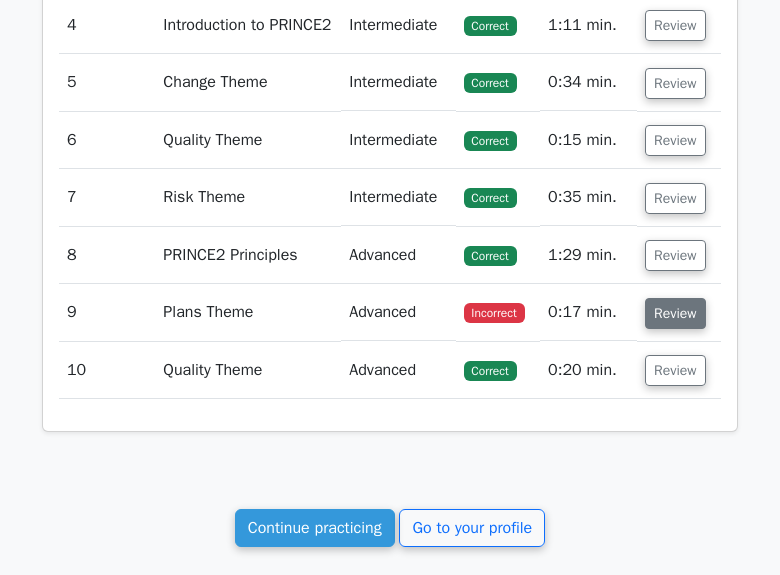 click on "Review" at bounding box center [675, 313] 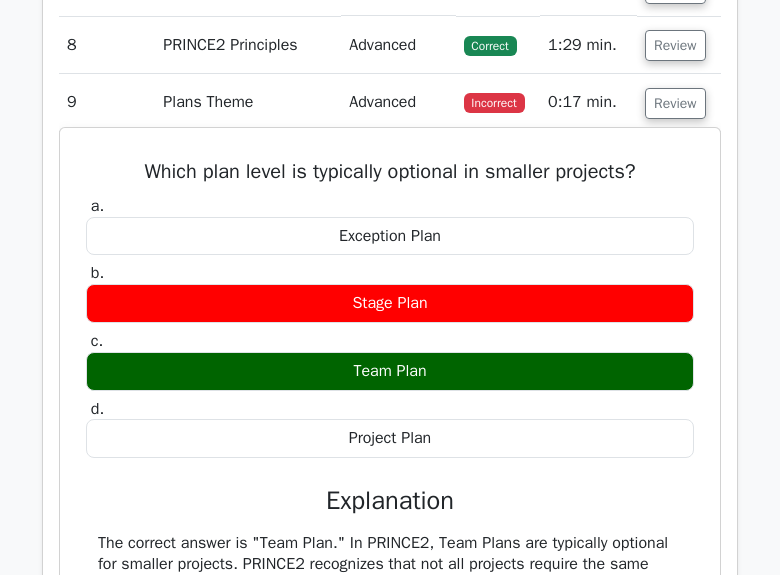 scroll, scrollTop: 3676, scrollLeft: 0, axis: vertical 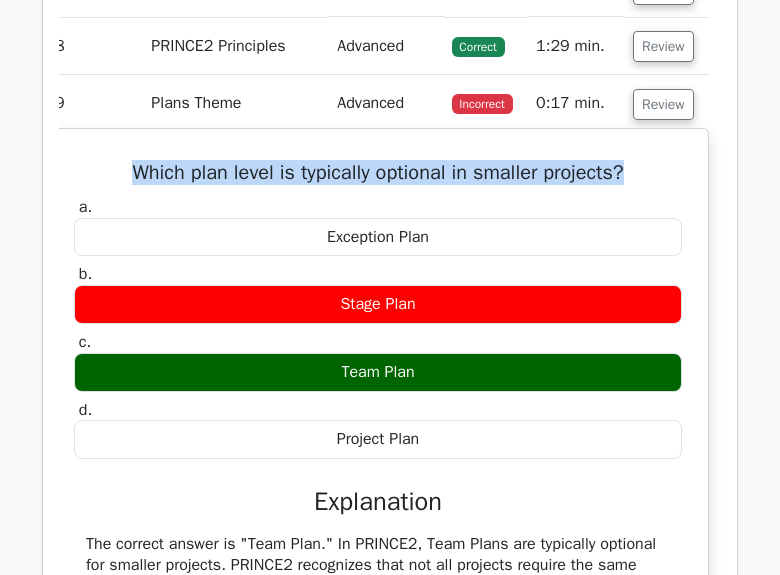 drag, startPoint x: 149, startPoint y: 252, endPoint x: 647, endPoint y: 251, distance: 498.001 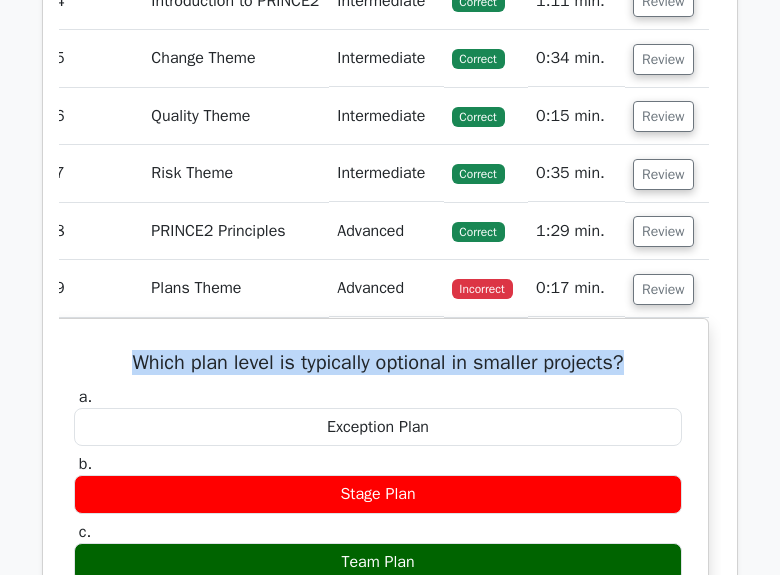 scroll, scrollTop: 3536, scrollLeft: 0, axis: vertical 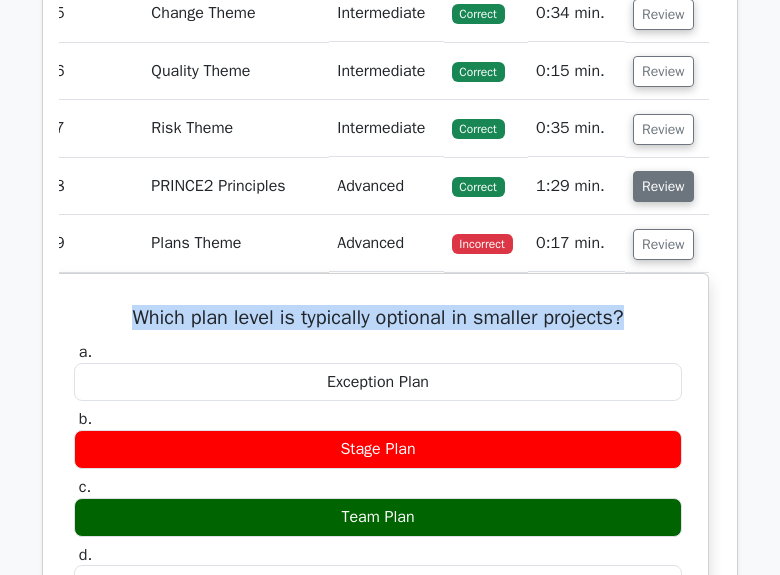 click on "Review" at bounding box center (663, 186) 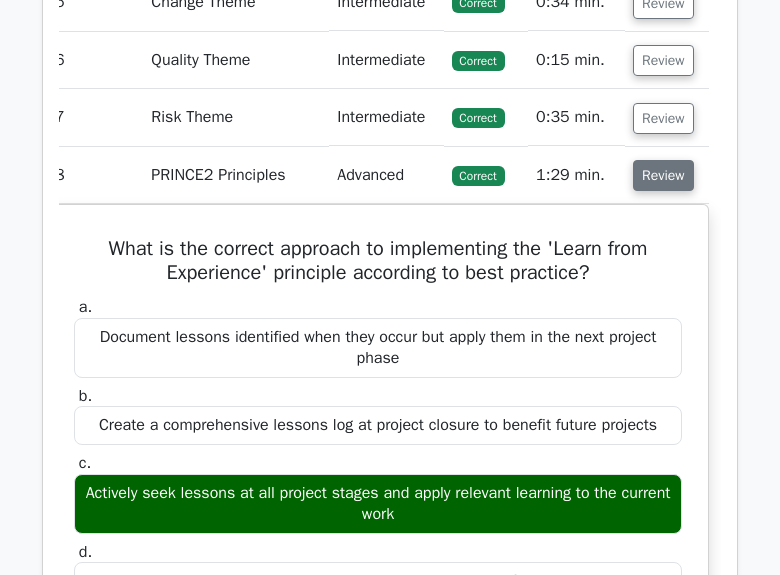 scroll, scrollTop: 3544, scrollLeft: 0, axis: vertical 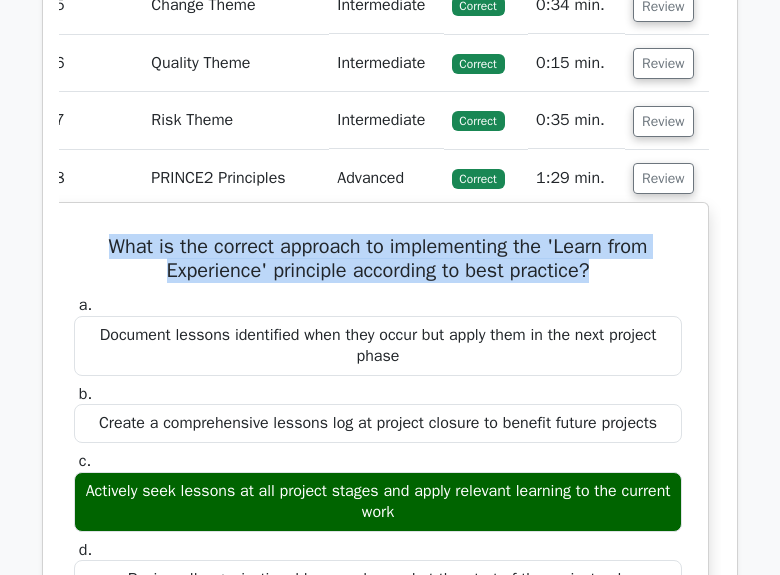 drag, startPoint x: 103, startPoint y: 329, endPoint x: 607, endPoint y: 355, distance: 504.6702 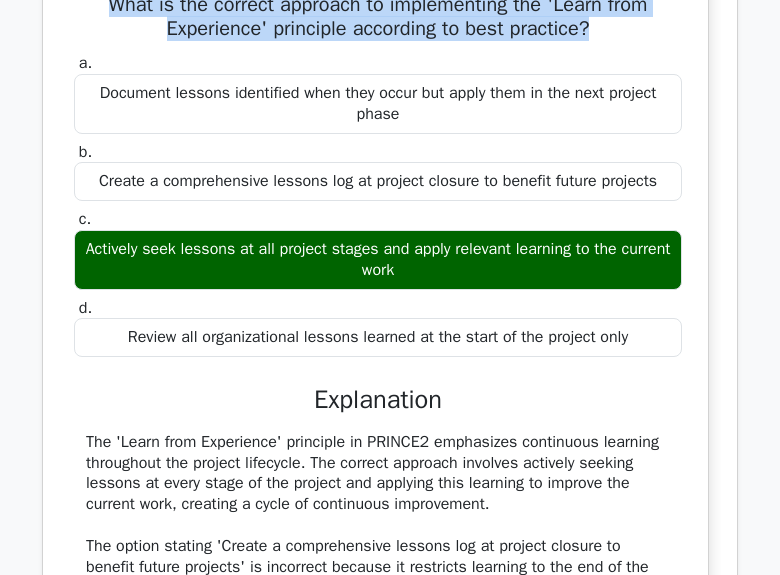 scroll, scrollTop: 3780, scrollLeft: 0, axis: vertical 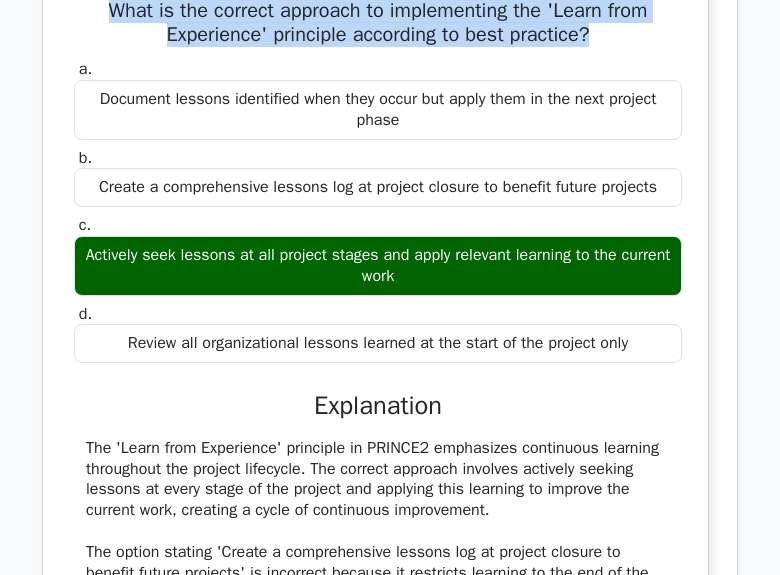 drag, startPoint x: 113, startPoint y: 339, endPoint x: 493, endPoint y: 356, distance: 380.38007 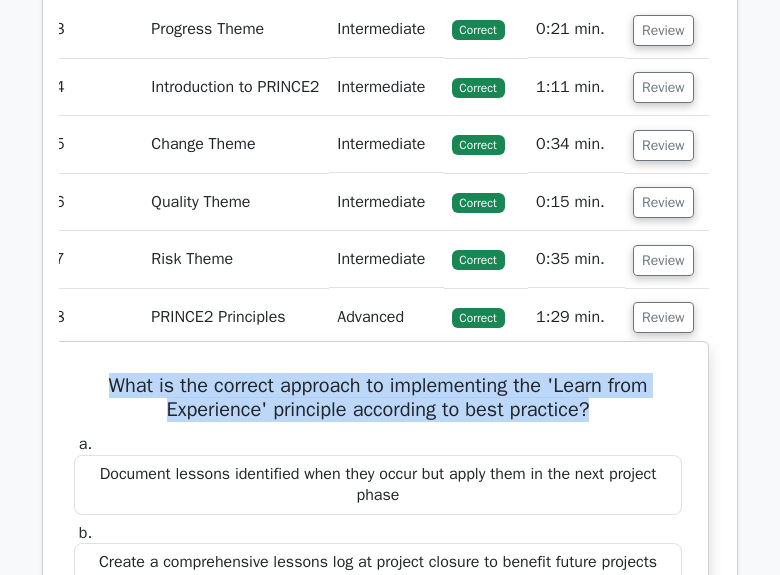 scroll, scrollTop: 3377, scrollLeft: 0, axis: vertical 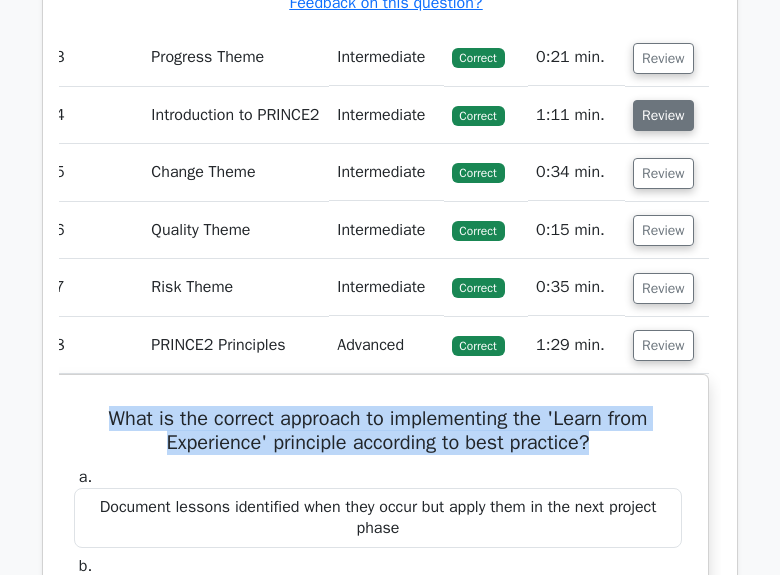 click on "Review" at bounding box center (663, 115) 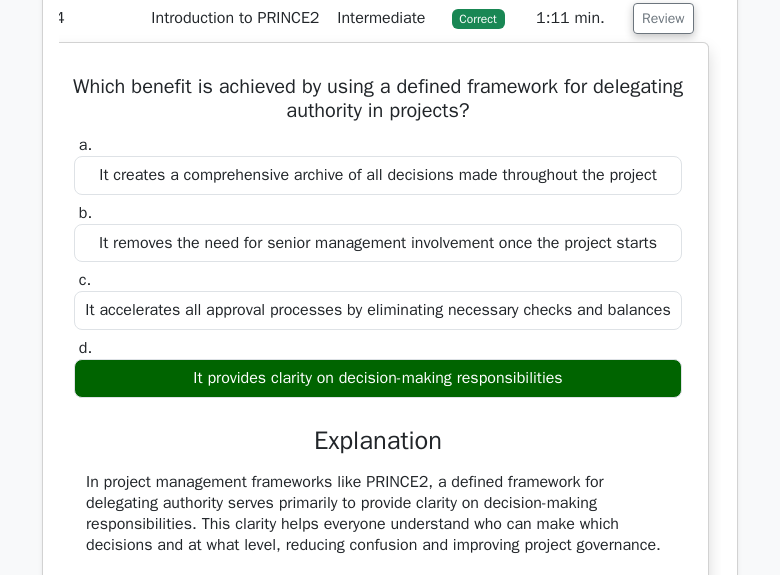 scroll, scrollTop: 3471, scrollLeft: 0, axis: vertical 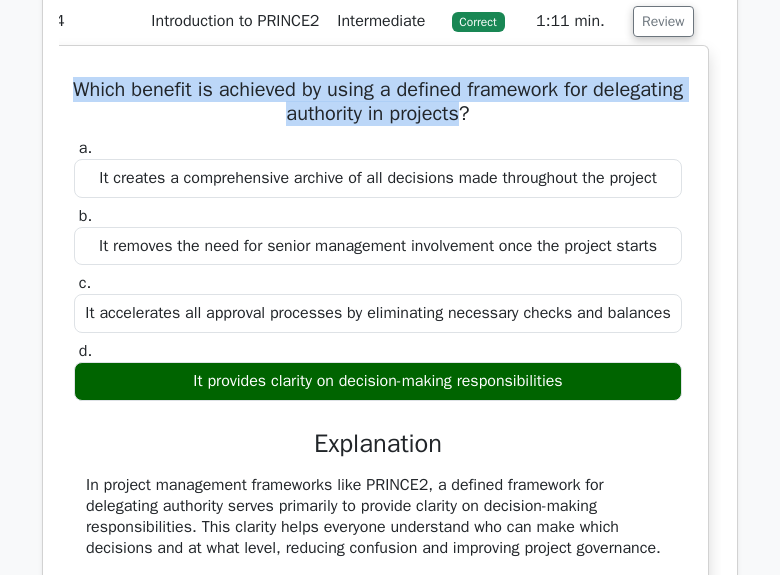 drag, startPoint x: 115, startPoint y: 169, endPoint x: 509, endPoint y: 207, distance: 395.82825 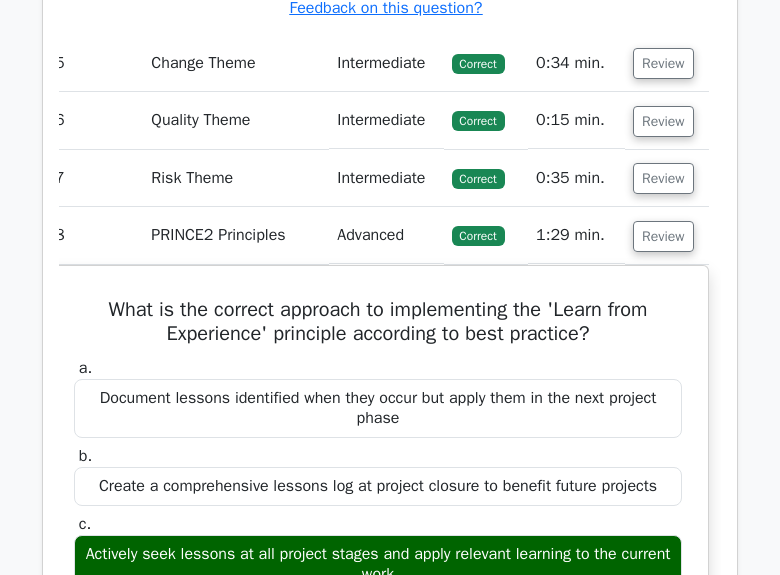 scroll, scrollTop: 4677, scrollLeft: 0, axis: vertical 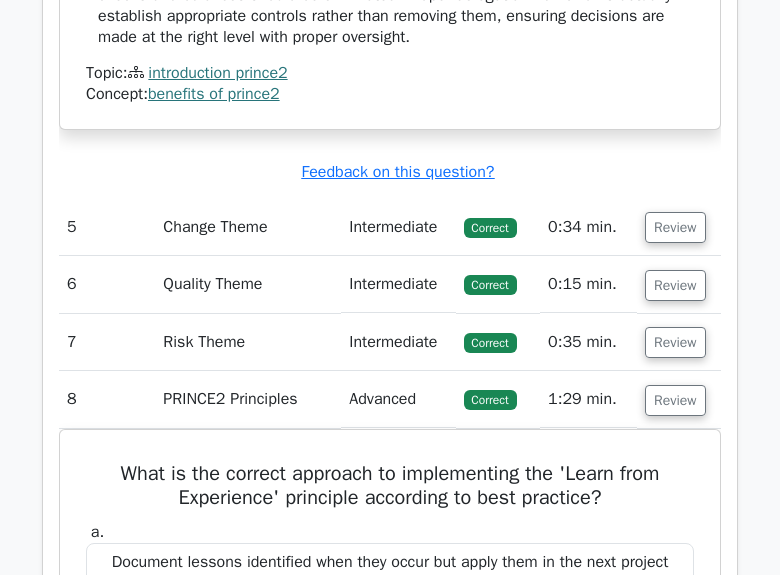 click on "Advanced" at bounding box center (398, 399) 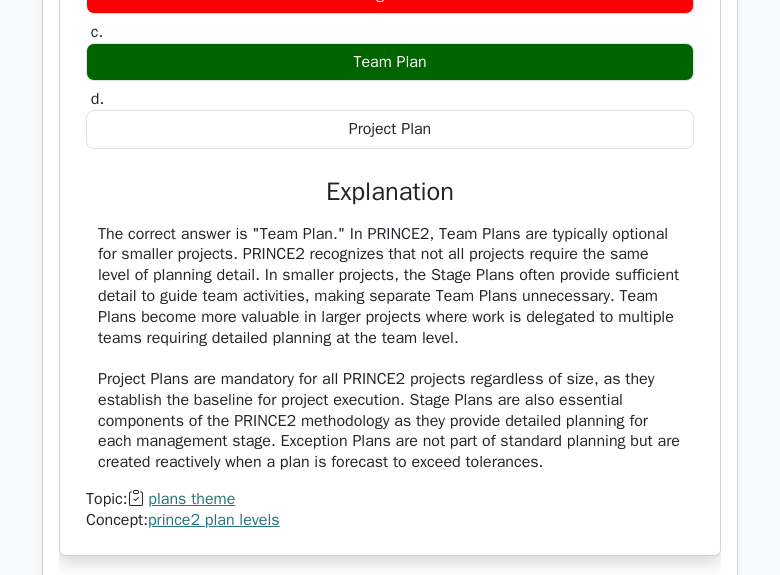 scroll, scrollTop: 5514, scrollLeft: 0, axis: vertical 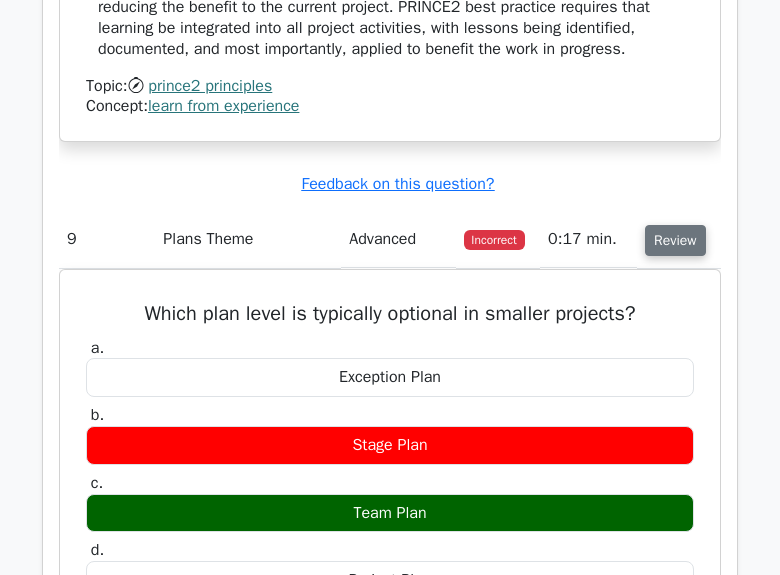 click on "Review" at bounding box center (675, 240) 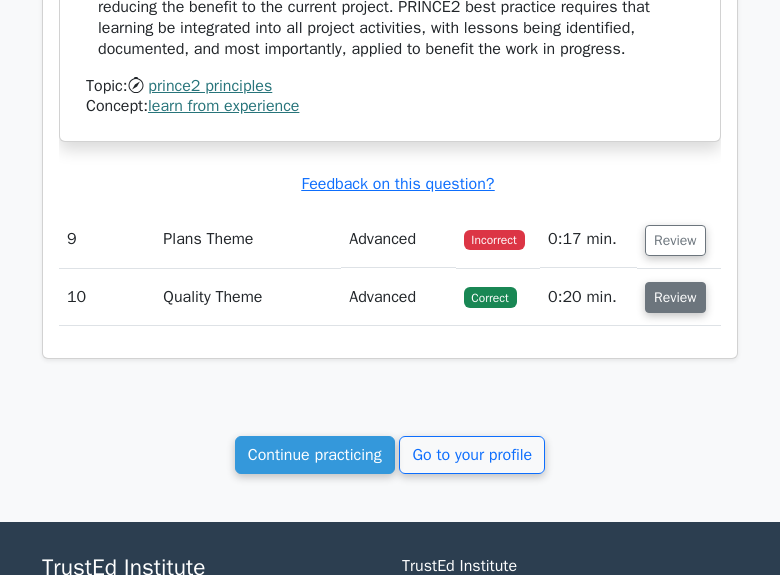 click on "Review" at bounding box center [675, 297] 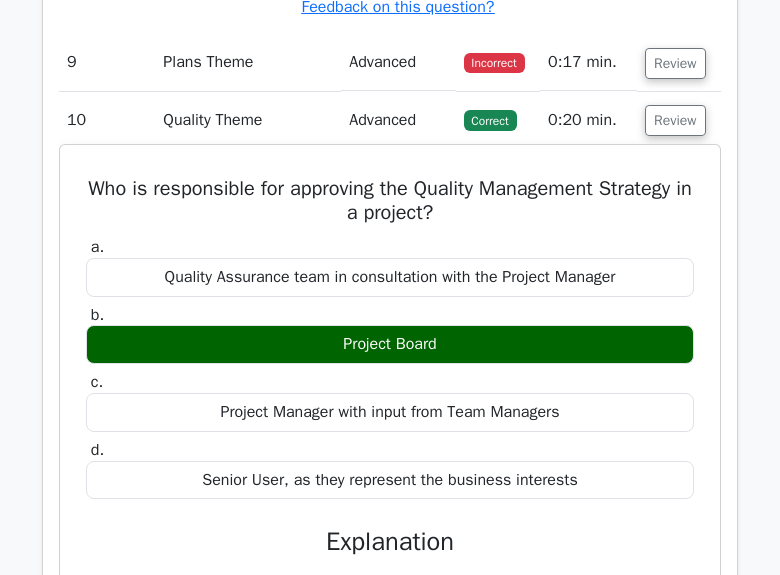 scroll, scrollTop: 5688, scrollLeft: 0, axis: vertical 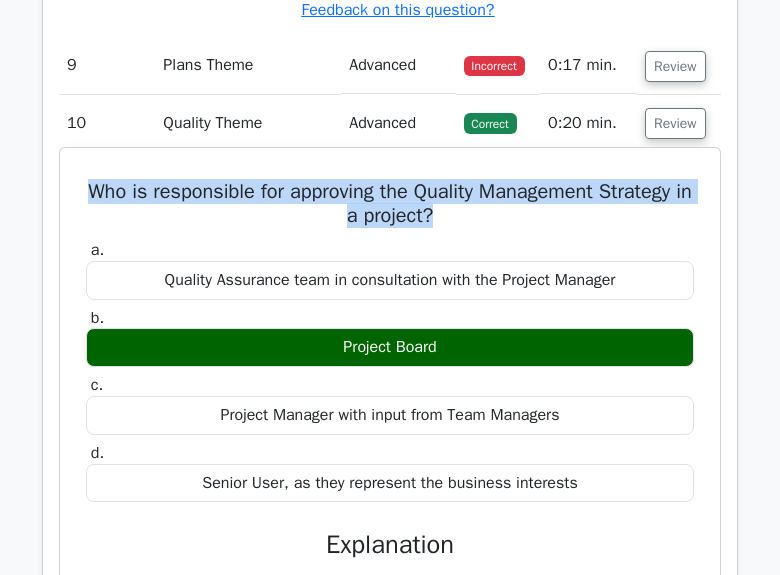 drag, startPoint x: 81, startPoint y: 269, endPoint x: 509, endPoint y: 299, distance: 429.0501 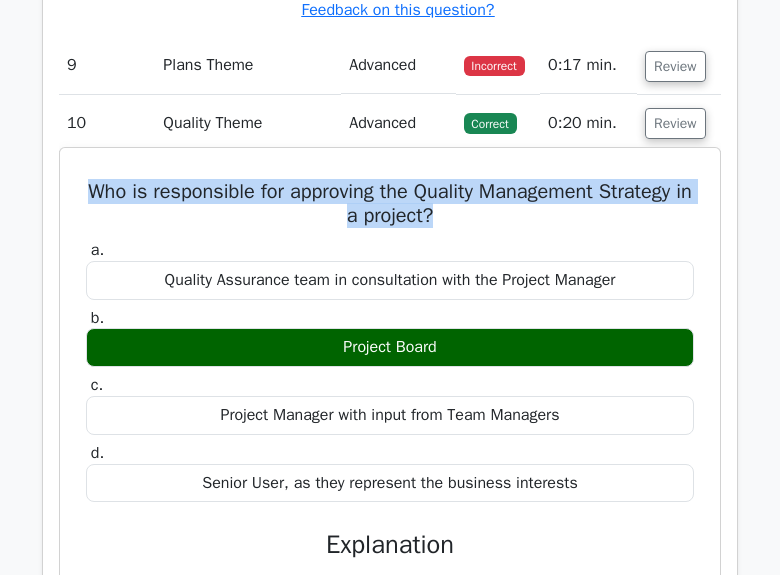 drag, startPoint x: 317, startPoint y: 424, endPoint x: 476, endPoint y: 424, distance: 159 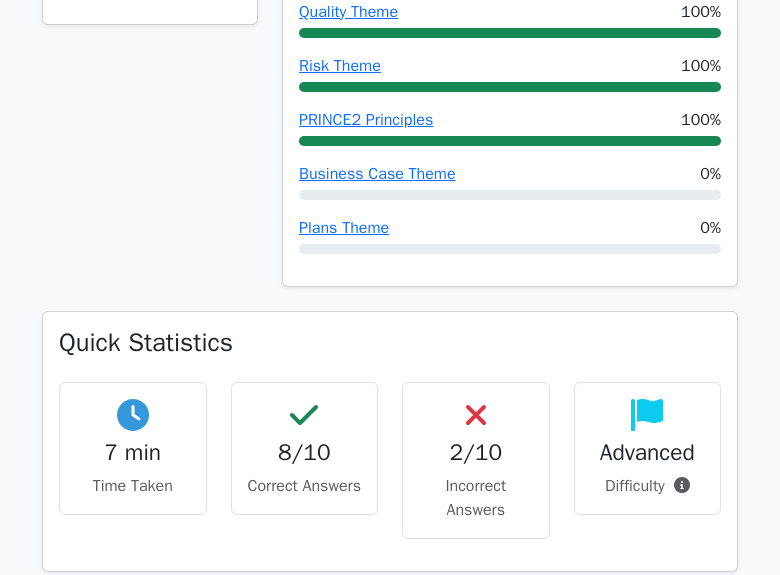 scroll, scrollTop: 0, scrollLeft: 0, axis: both 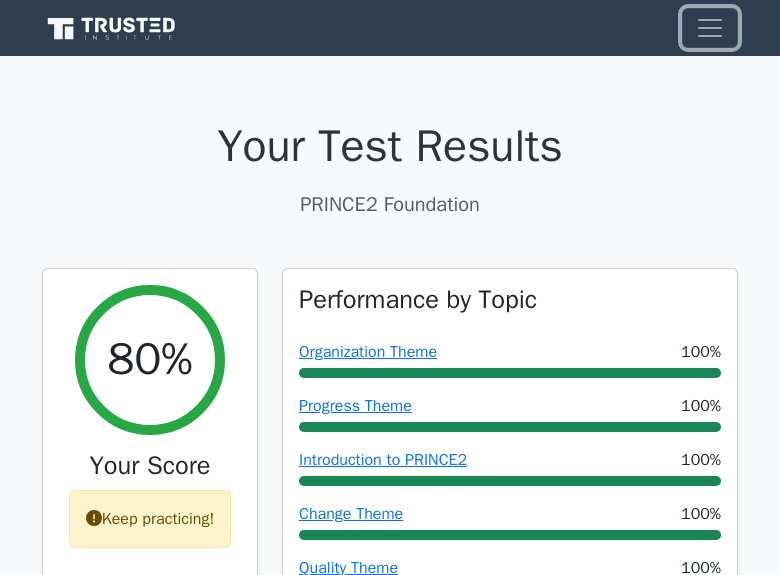 click at bounding box center (710, 28) 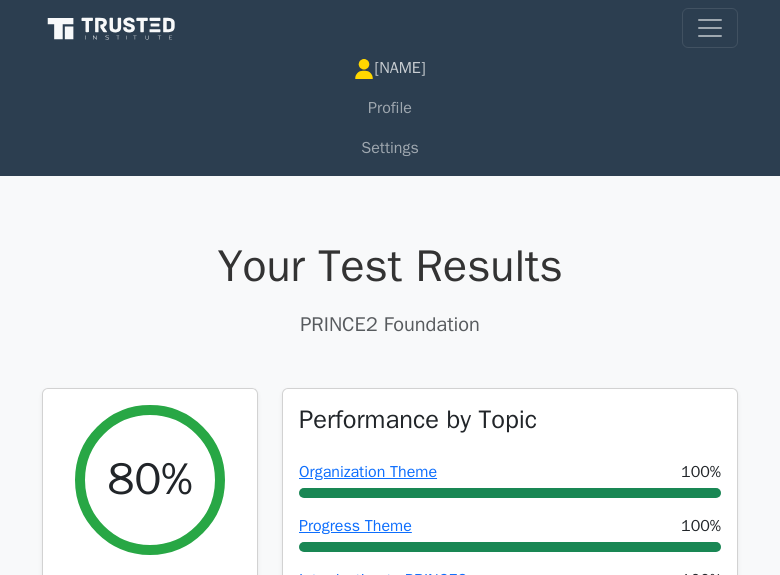 click on "[FIRST]" at bounding box center [390, 68] 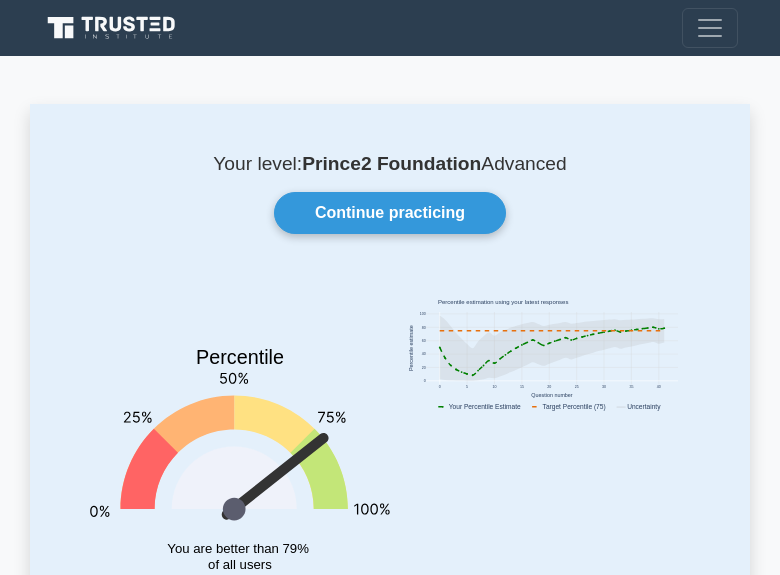 scroll, scrollTop: 144, scrollLeft: 0, axis: vertical 